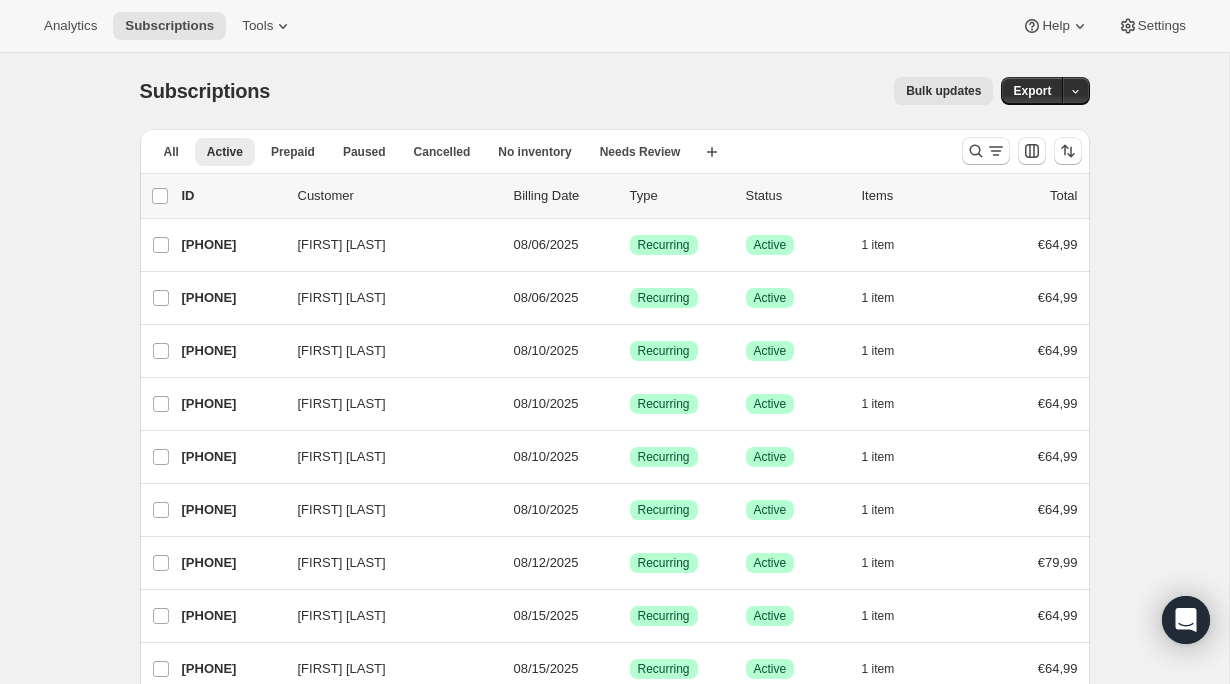scroll, scrollTop: 0, scrollLeft: 0, axis: both 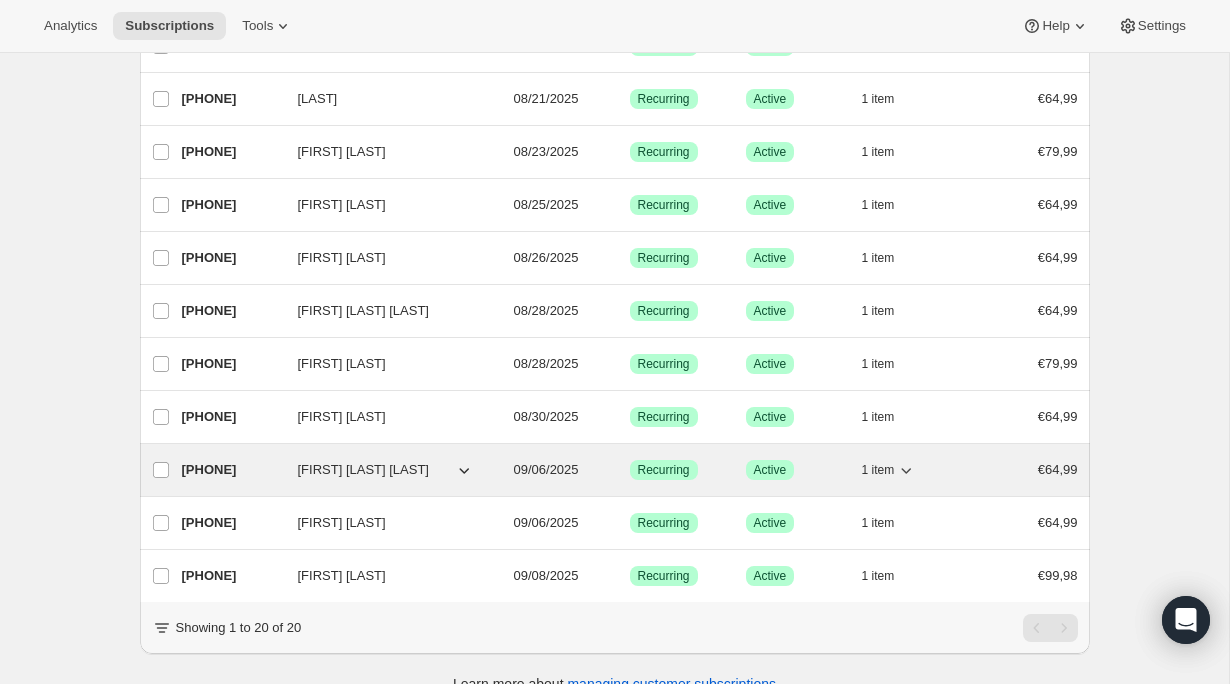 click on "[PHONE]" at bounding box center (232, 470) 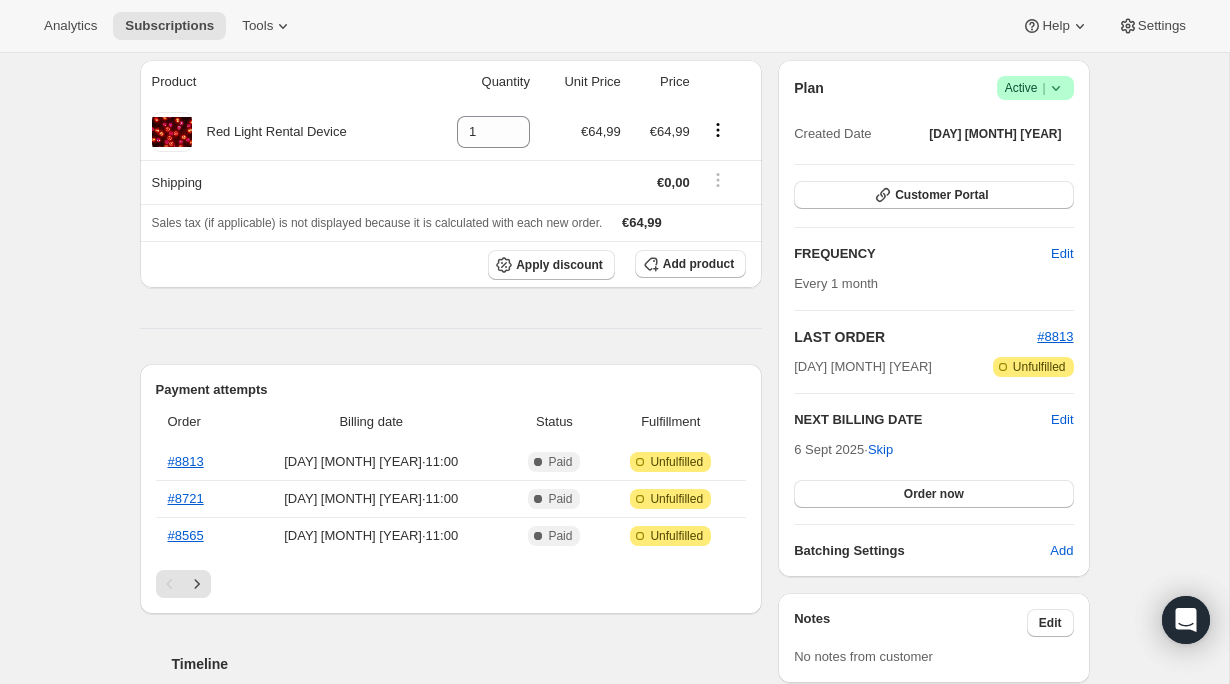 scroll, scrollTop: 179, scrollLeft: 0, axis: vertical 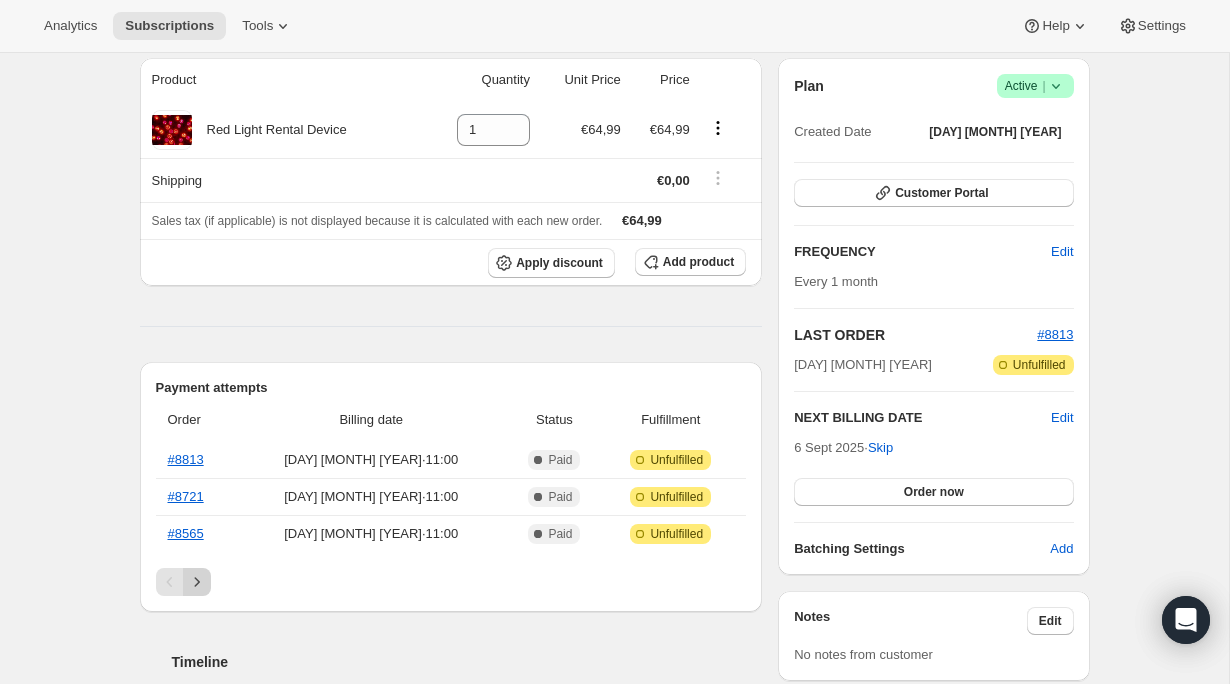 click 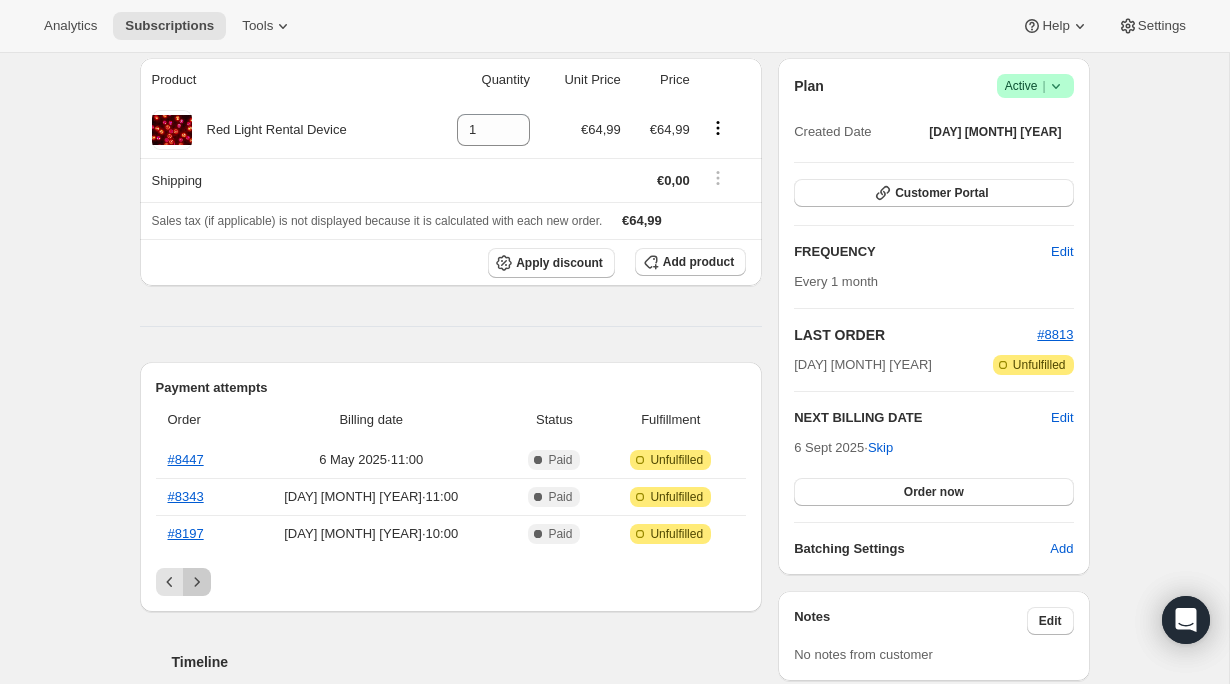 click 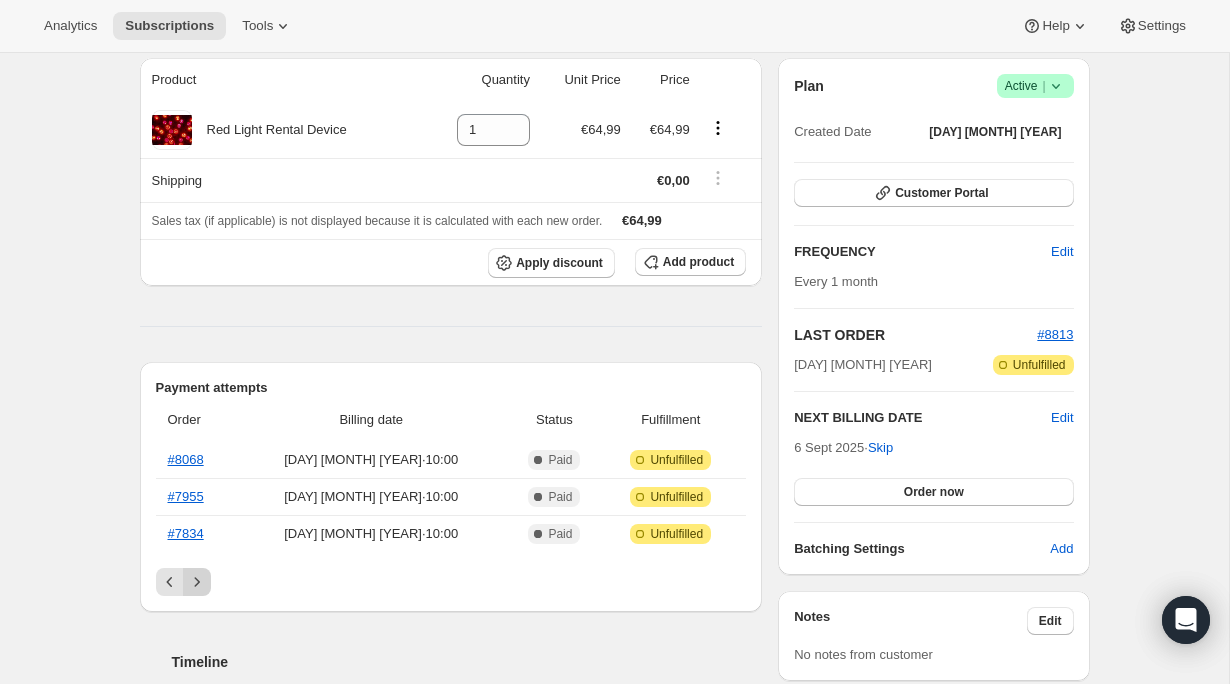 click 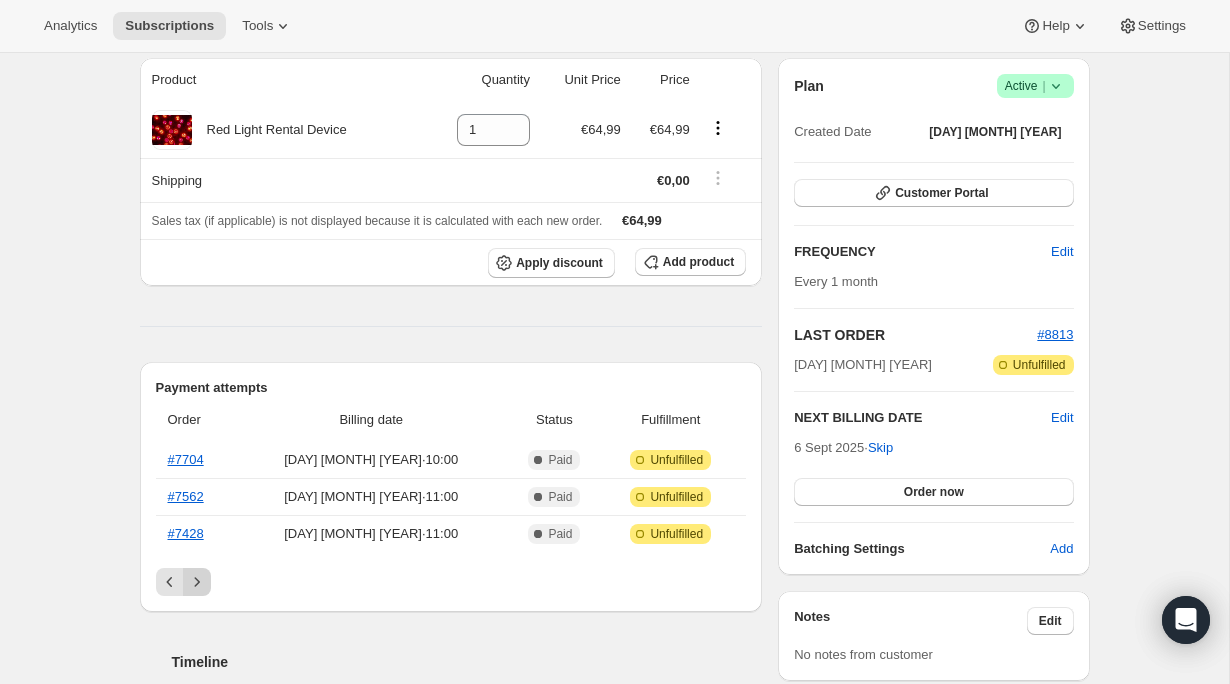 click 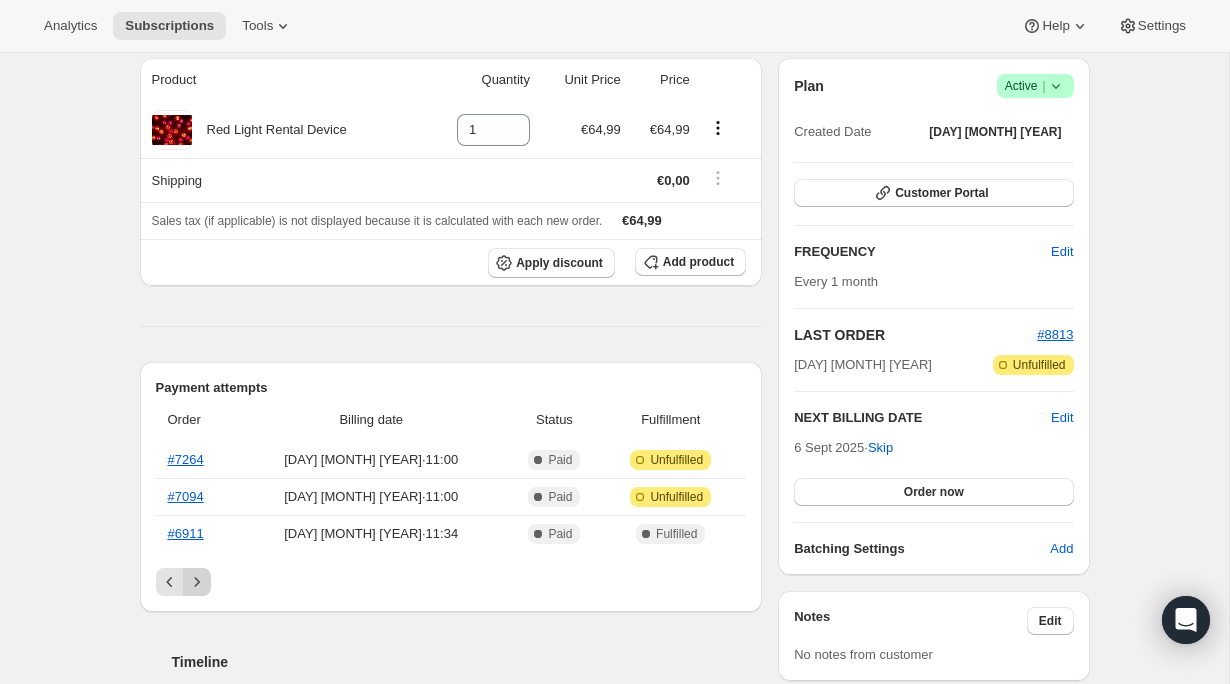 click at bounding box center (197, 582) 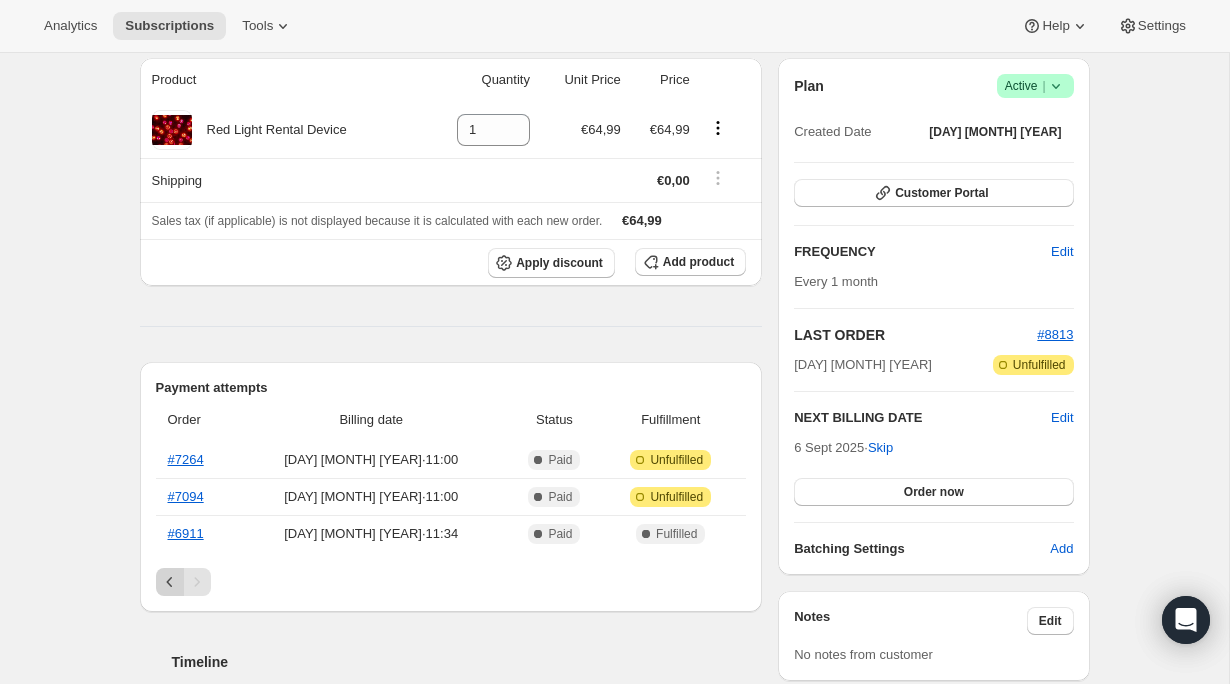 click 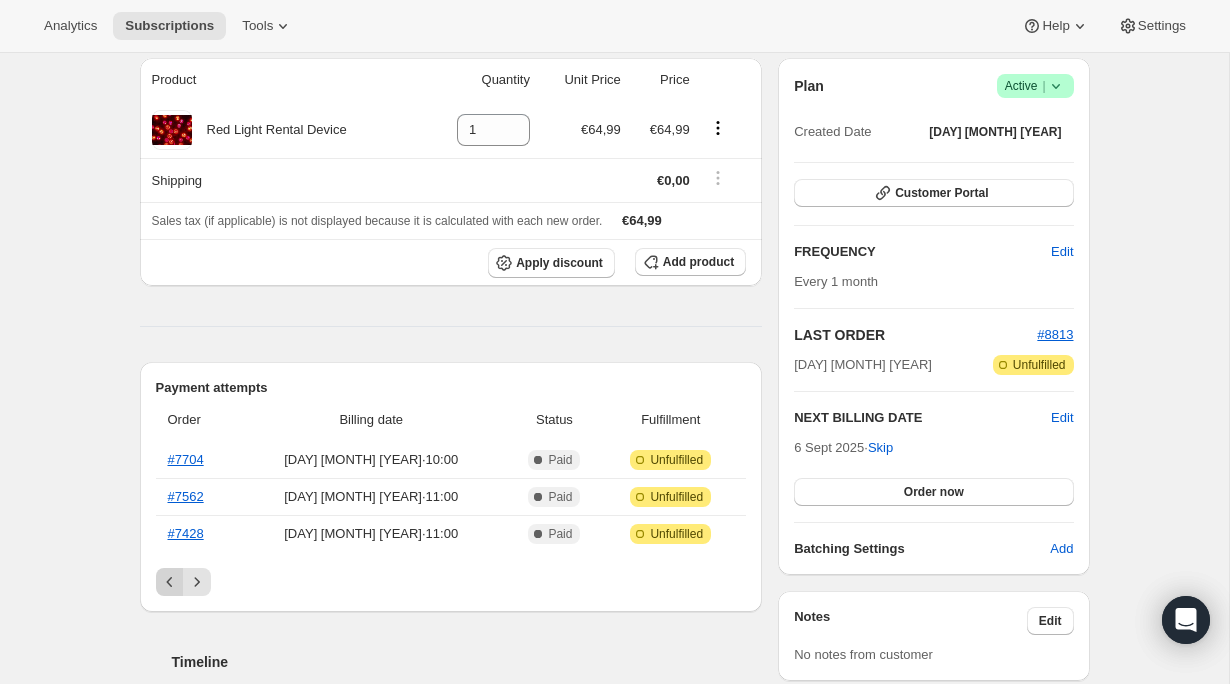 click 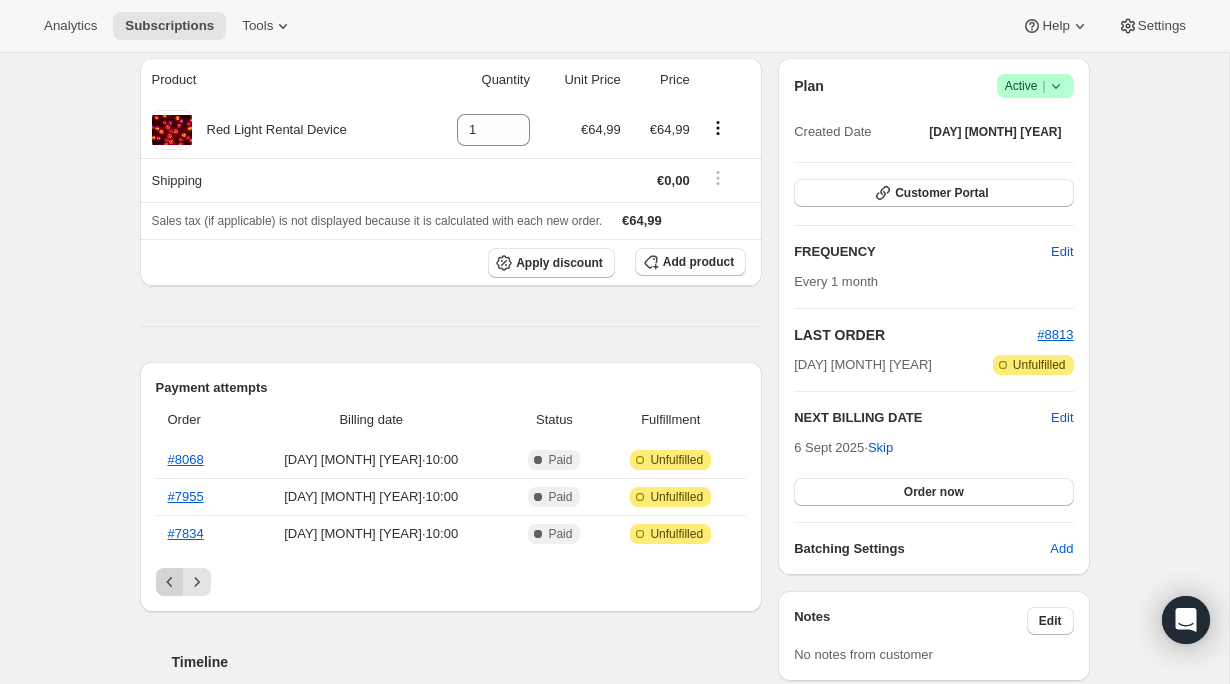 click 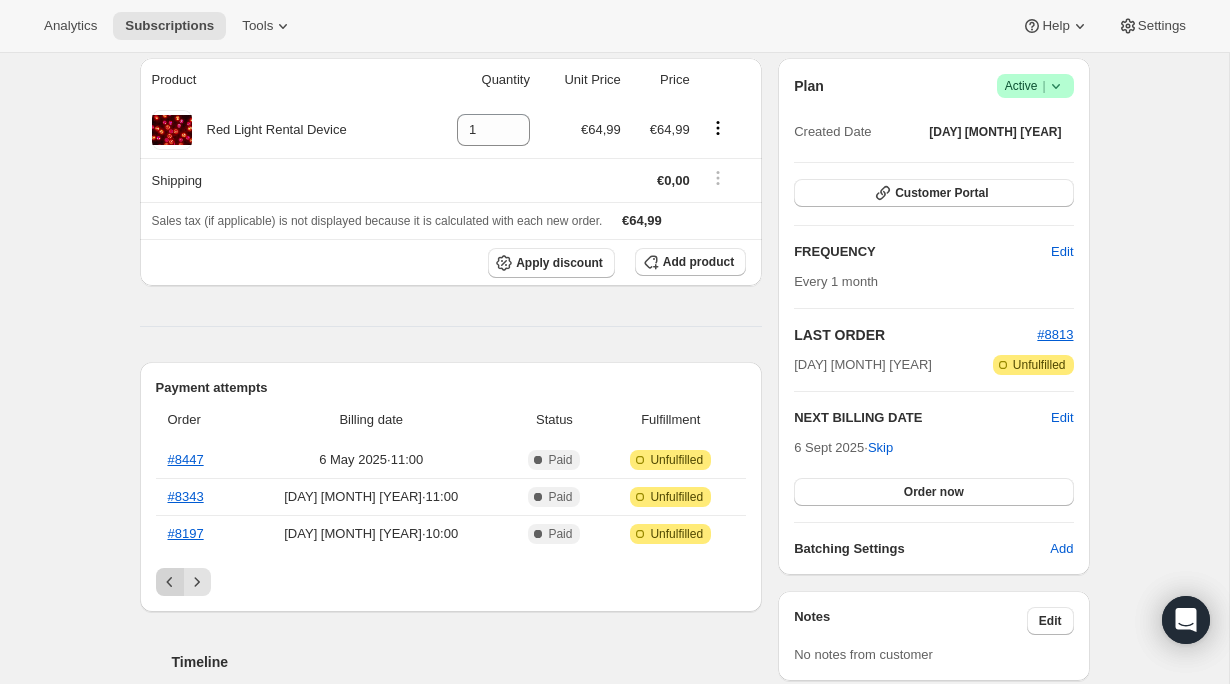 click 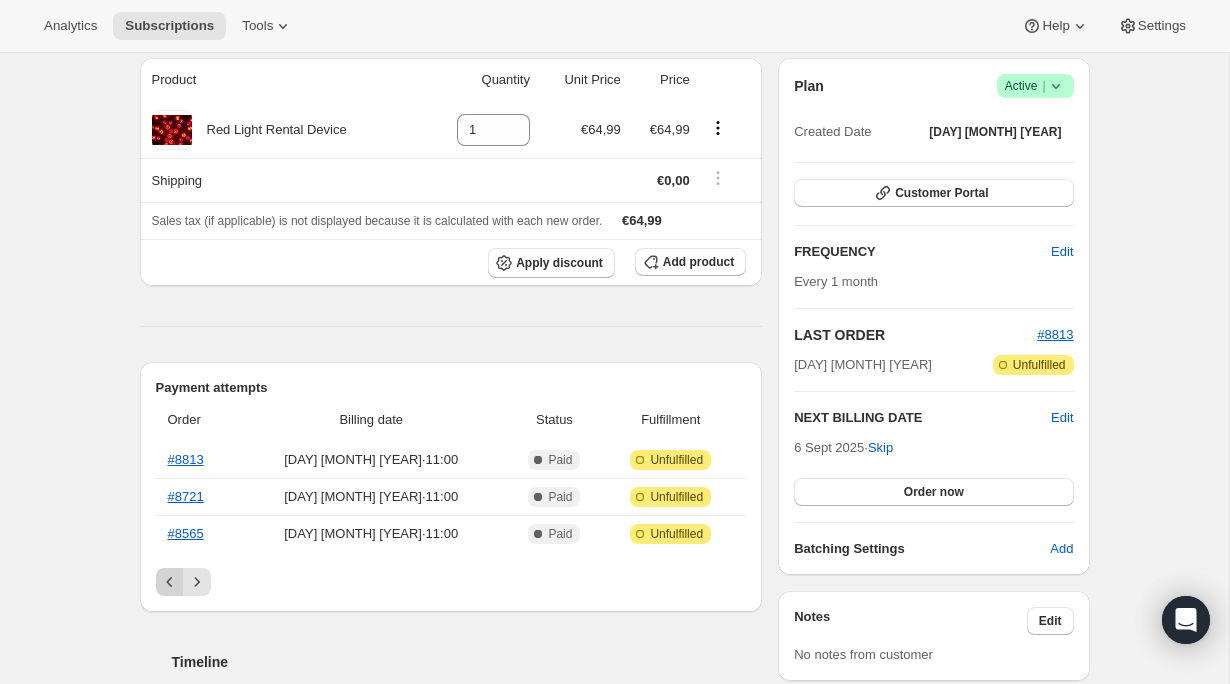 click at bounding box center (170, 582) 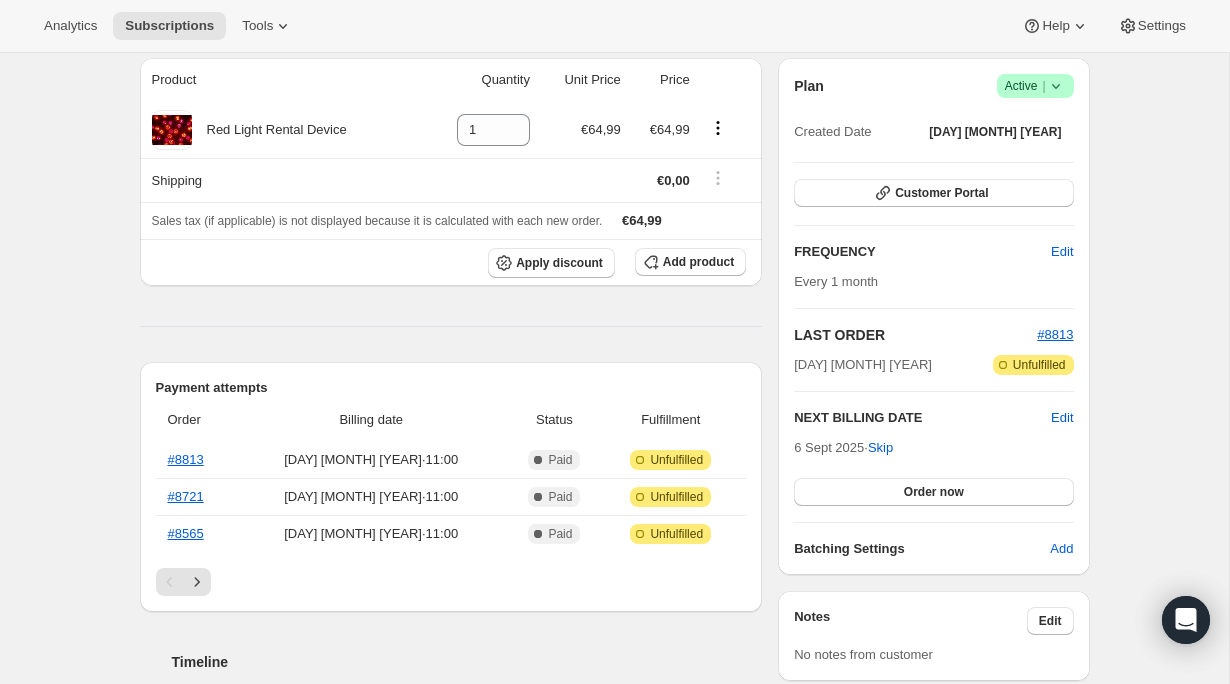 click 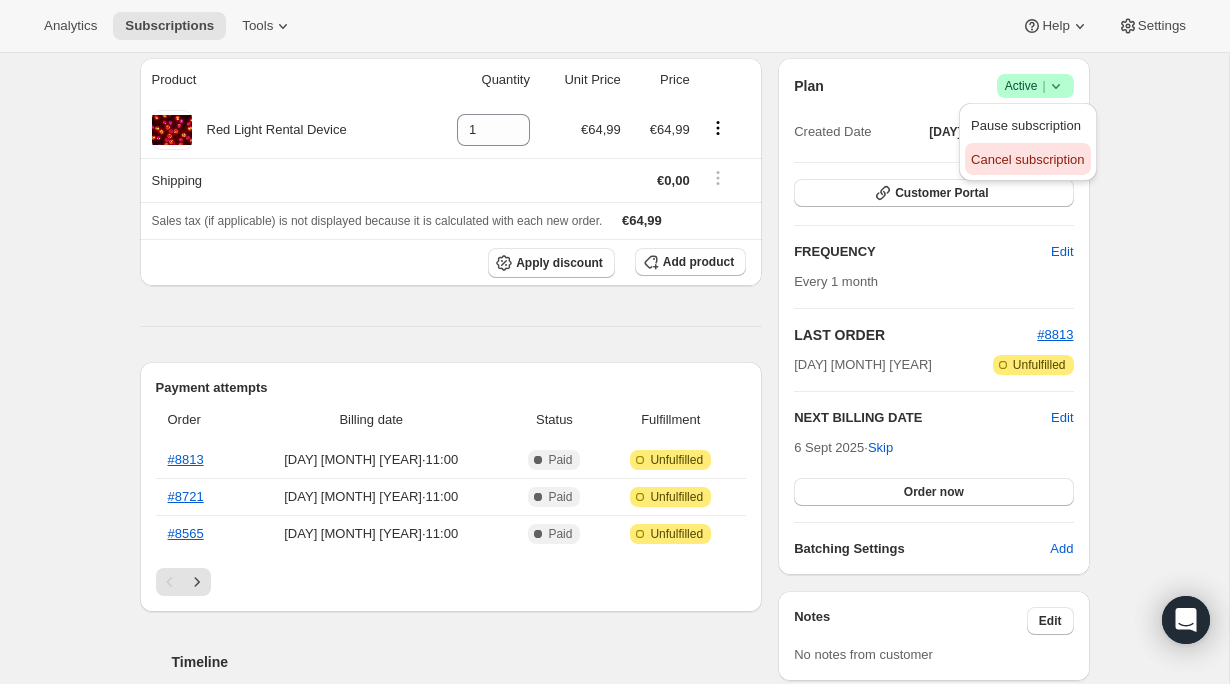 click on "Cancel subscription" at bounding box center (1027, 159) 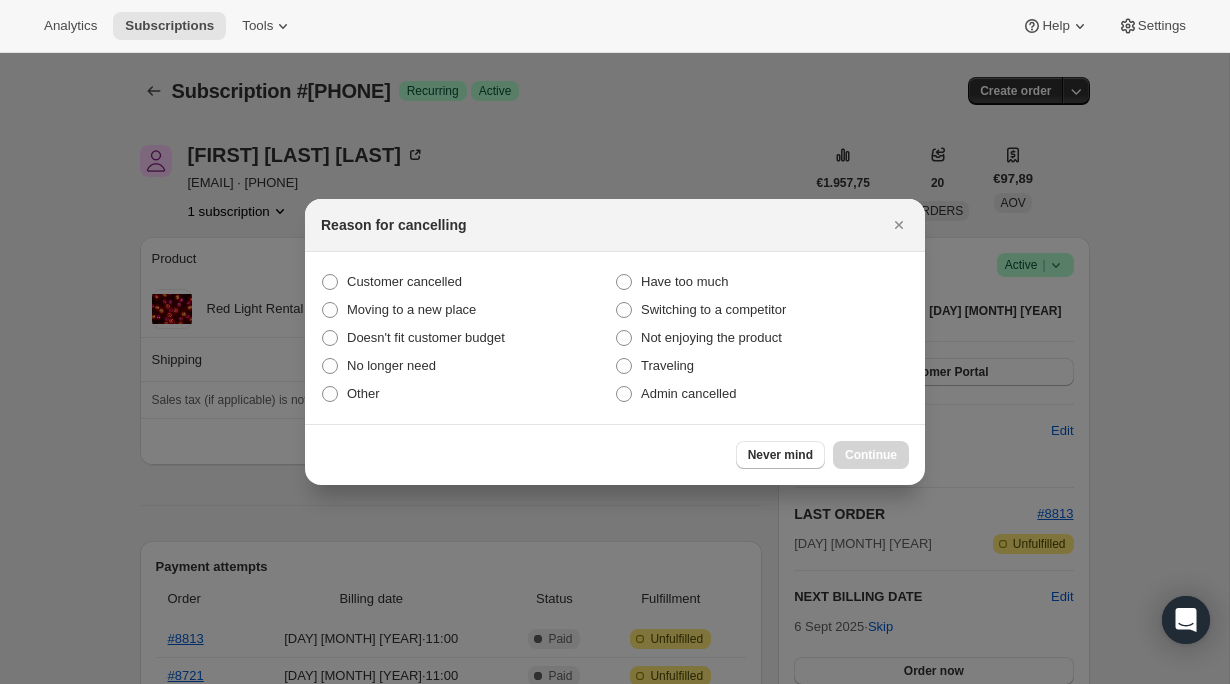 scroll, scrollTop: 0, scrollLeft: 0, axis: both 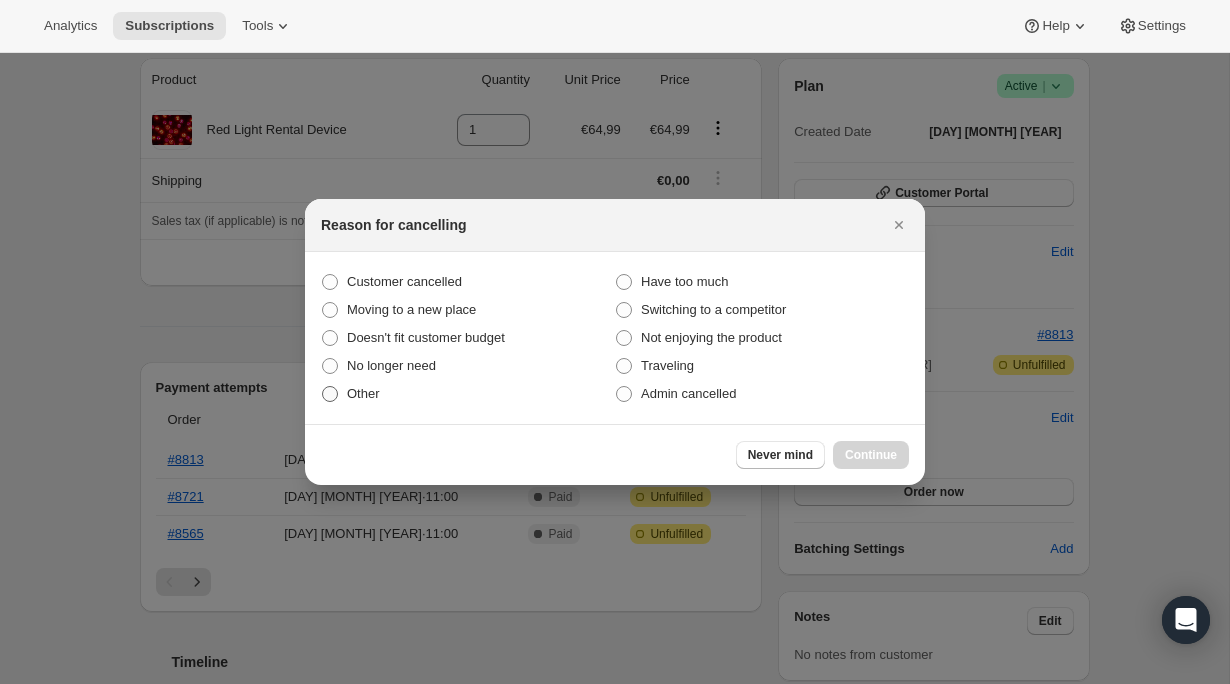 click at bounding box center (330, 394) 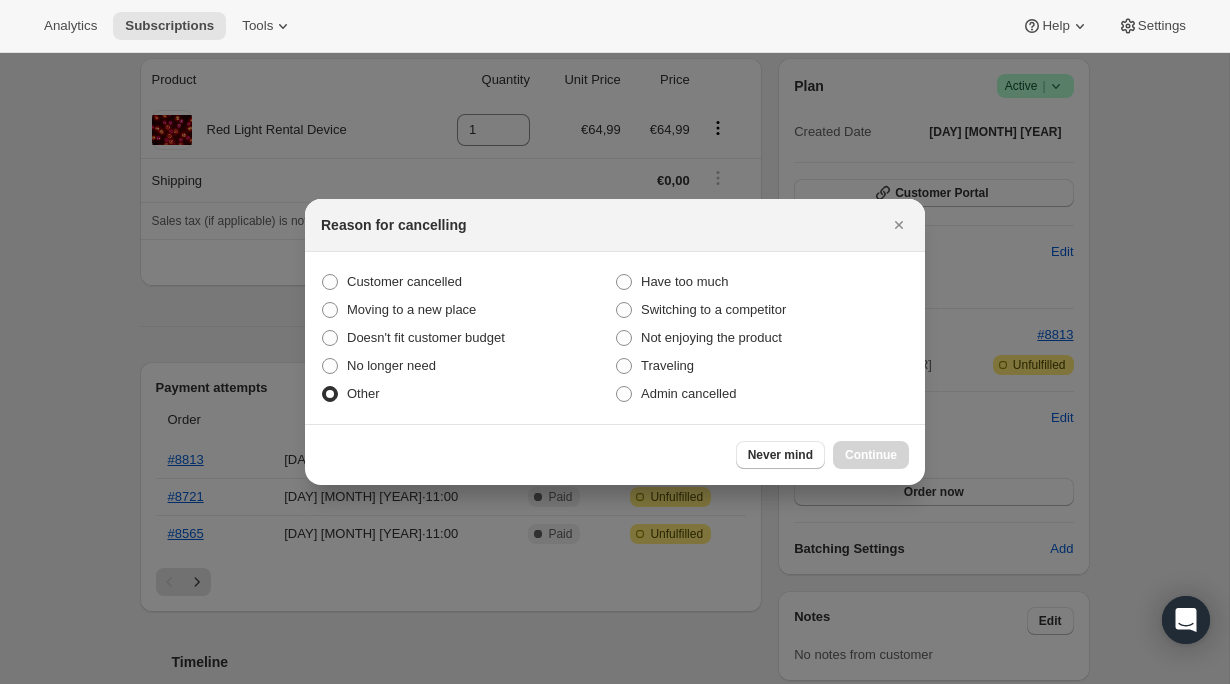 radio on "true" 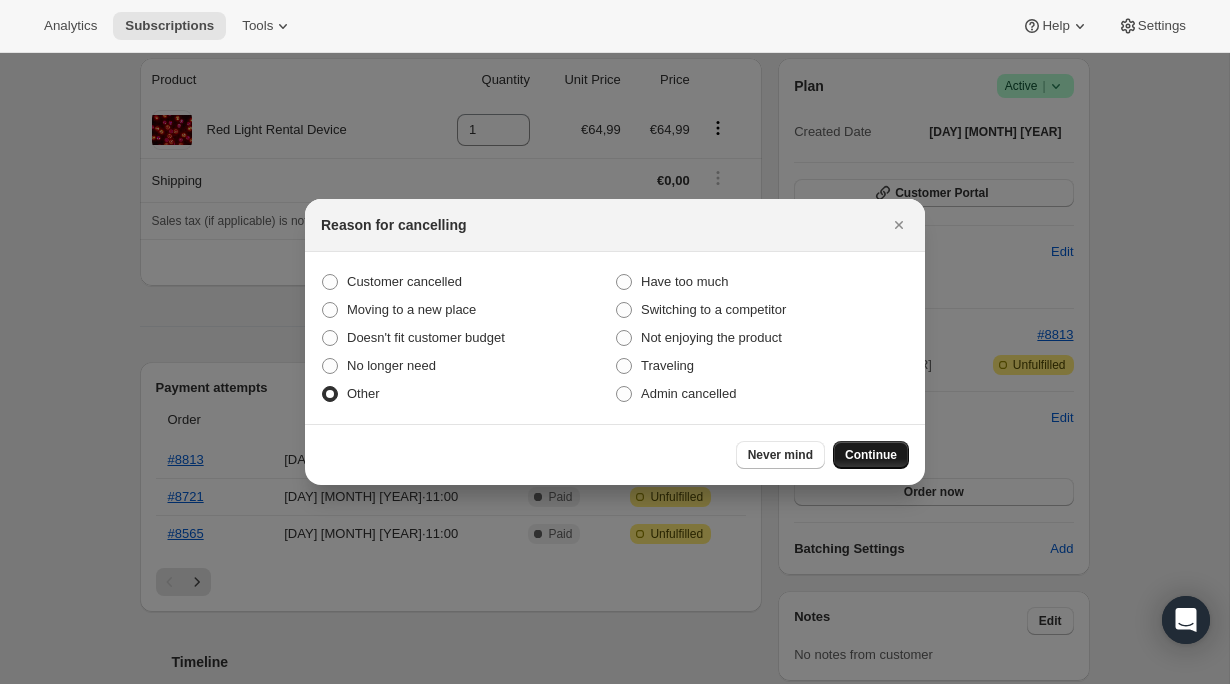 click on "Continue" at bounding box center [871, 455] 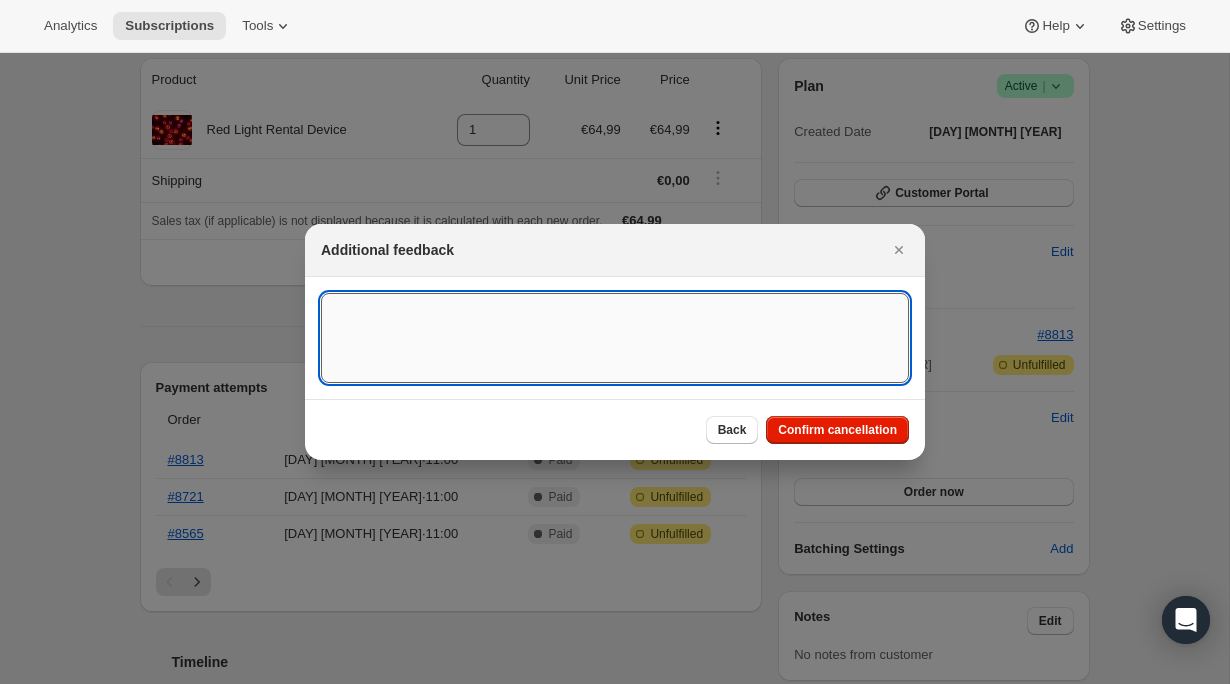 click at bounding box center [615, 338] 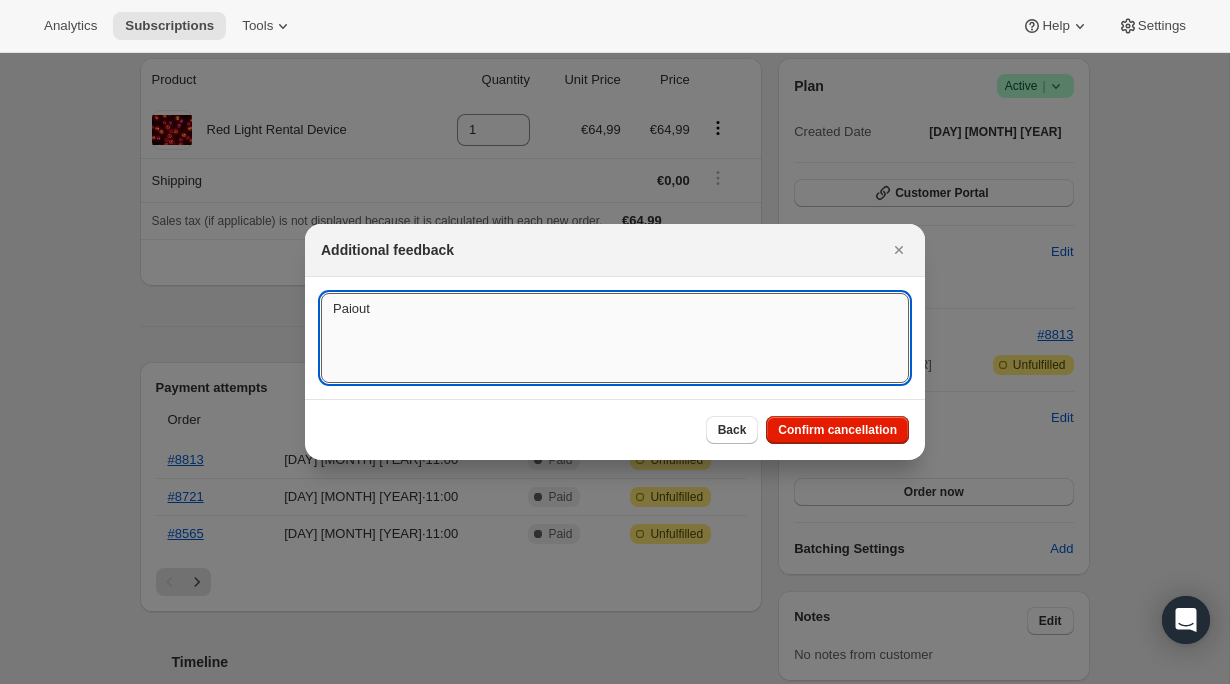 click on "Paiout" at bounding box center [615, 338] 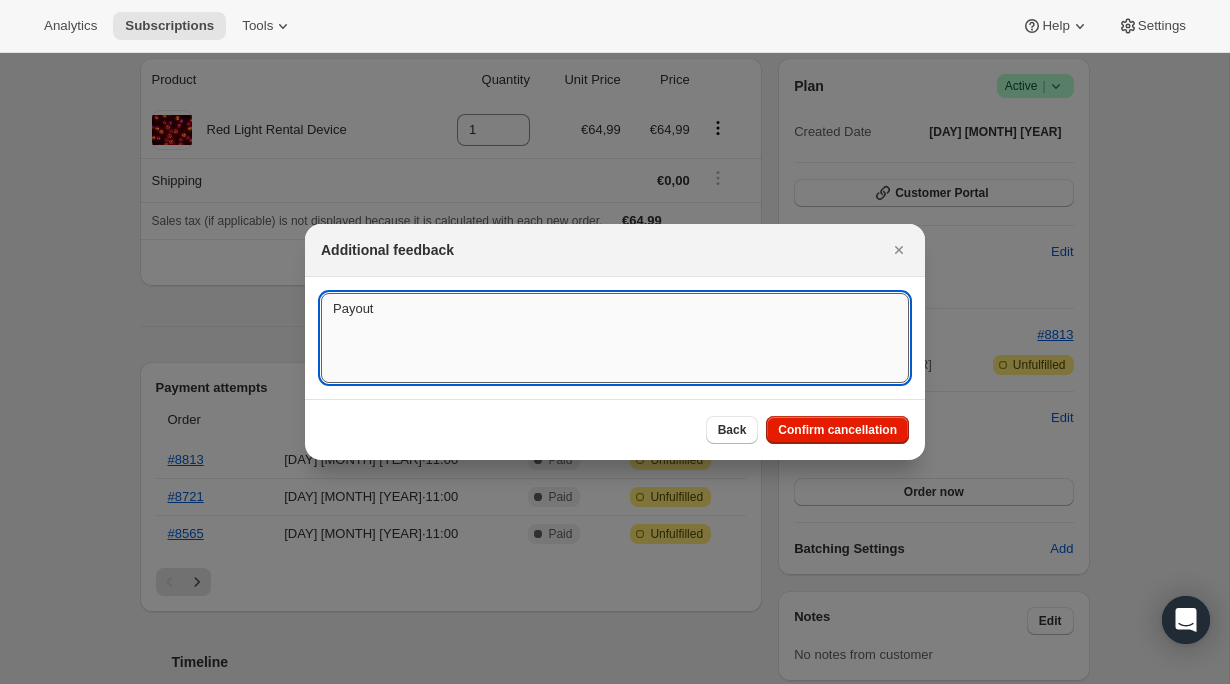 click on "Payout" at bounding box center (615, 338) 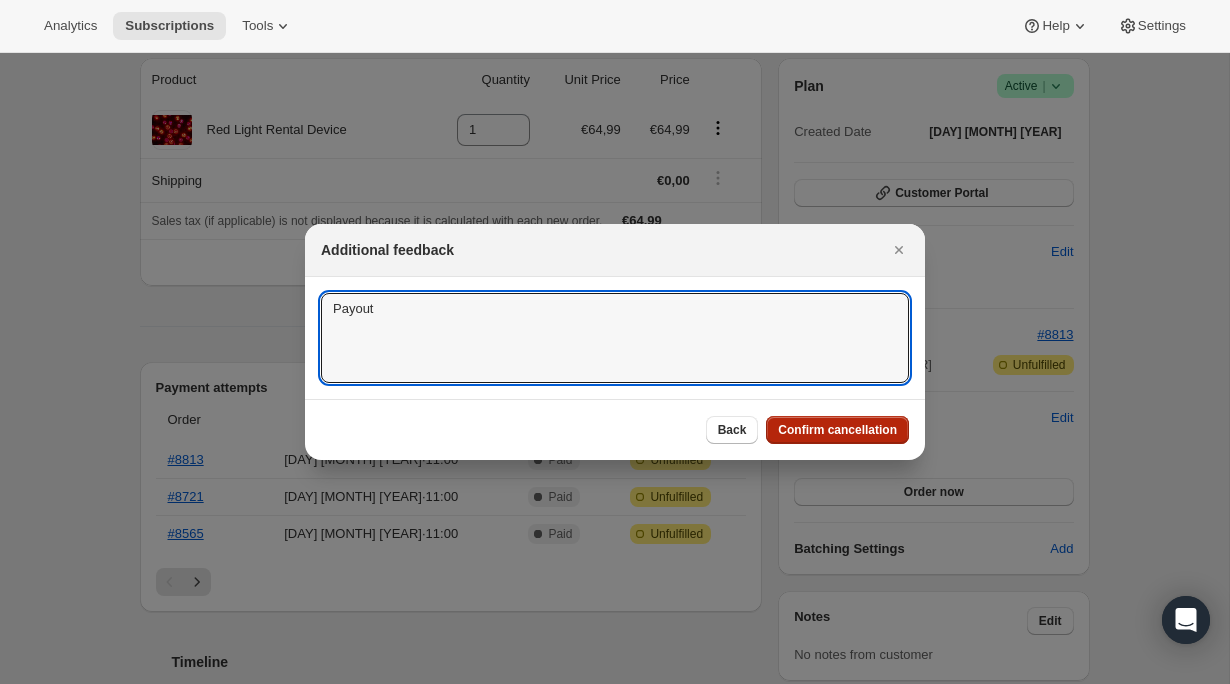 type on "Payout" 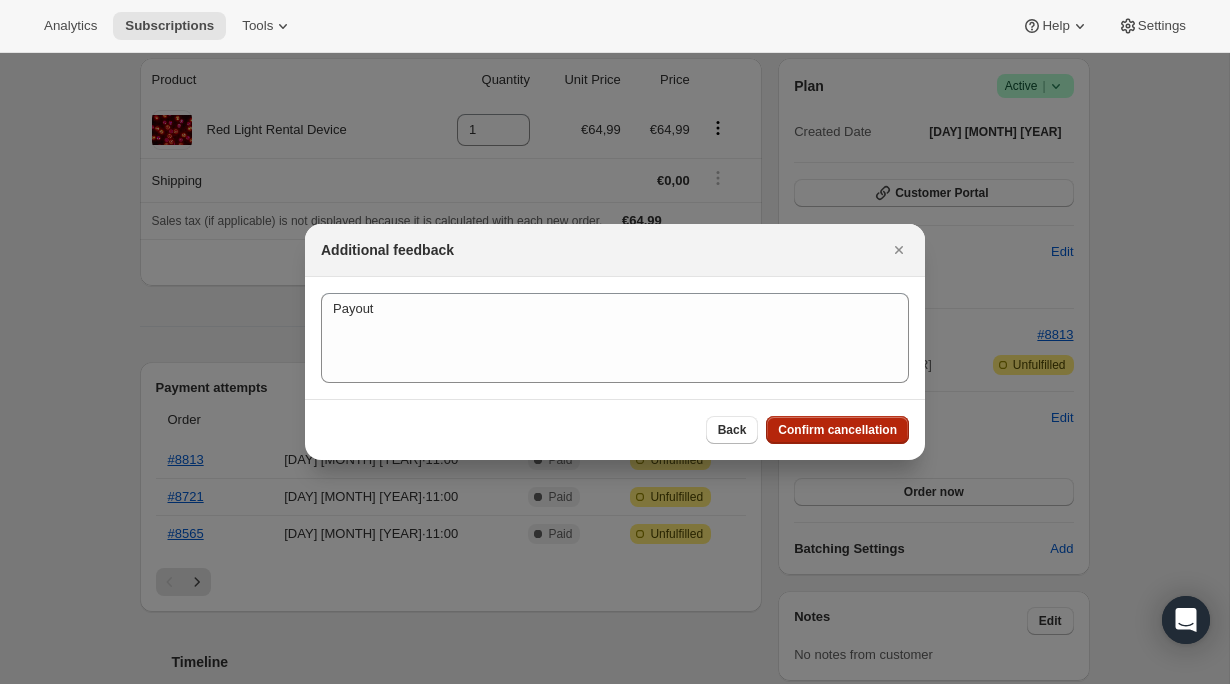 click on "Confirm cancellation" at bounding box center [837, 430] 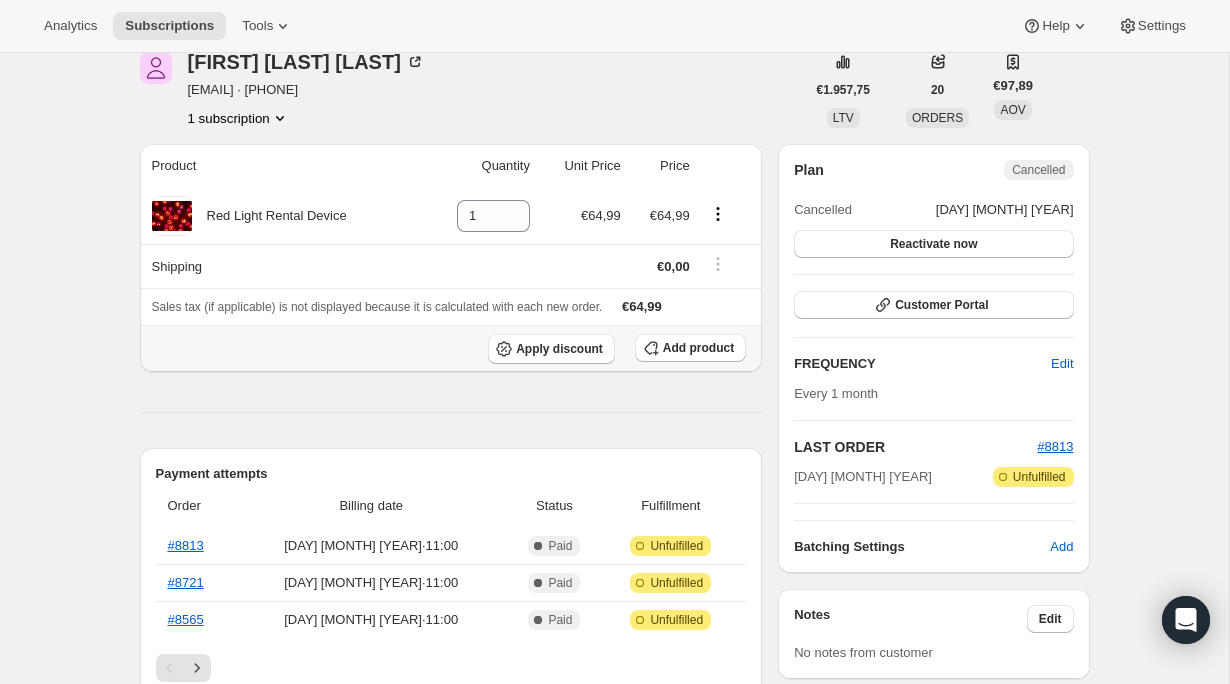 scroll, scrollTop: 231, scrollLeft: 0, axis: vertical 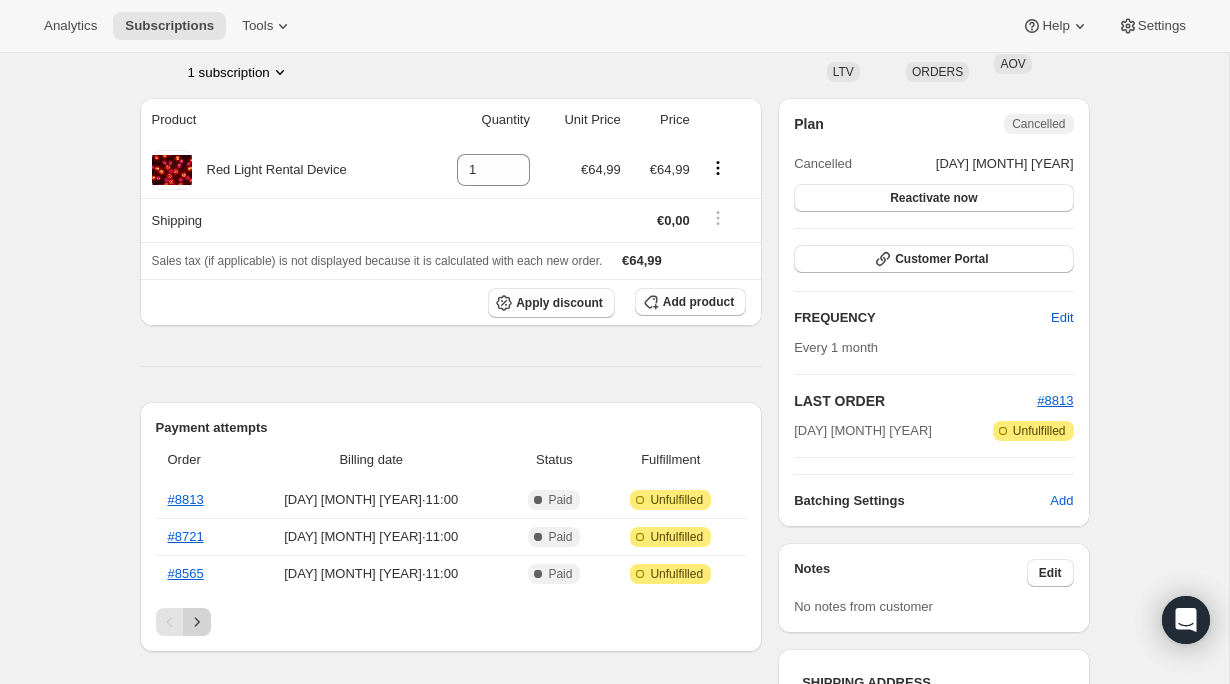 click 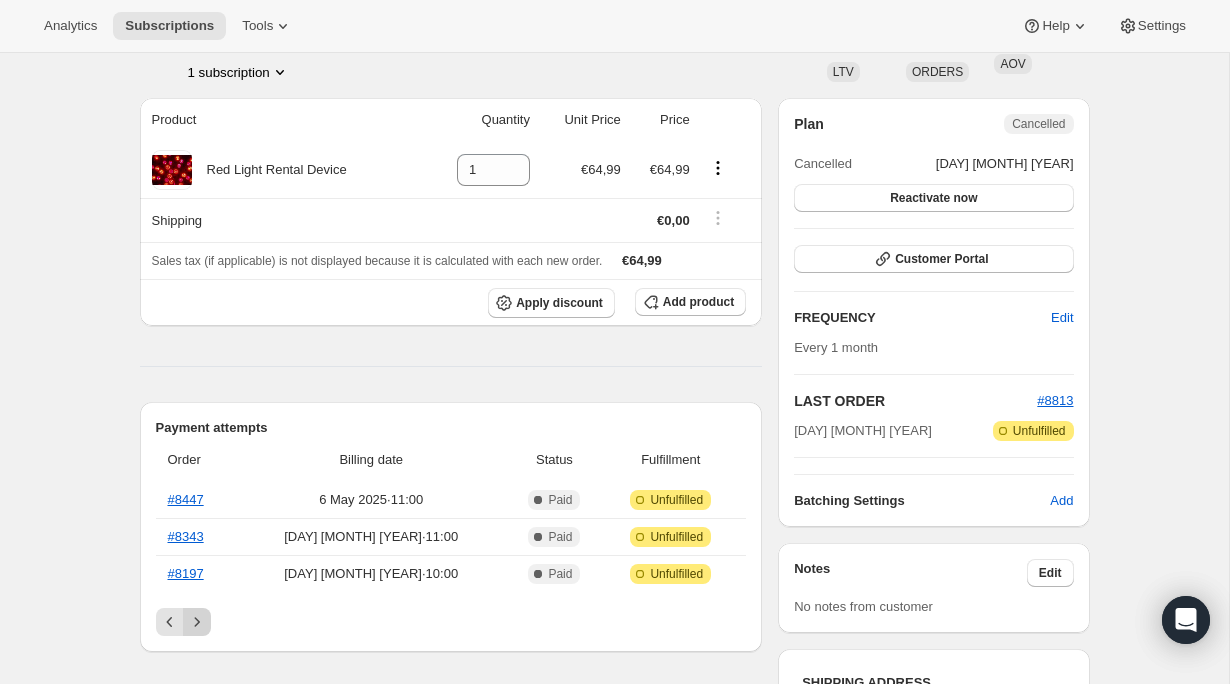 click 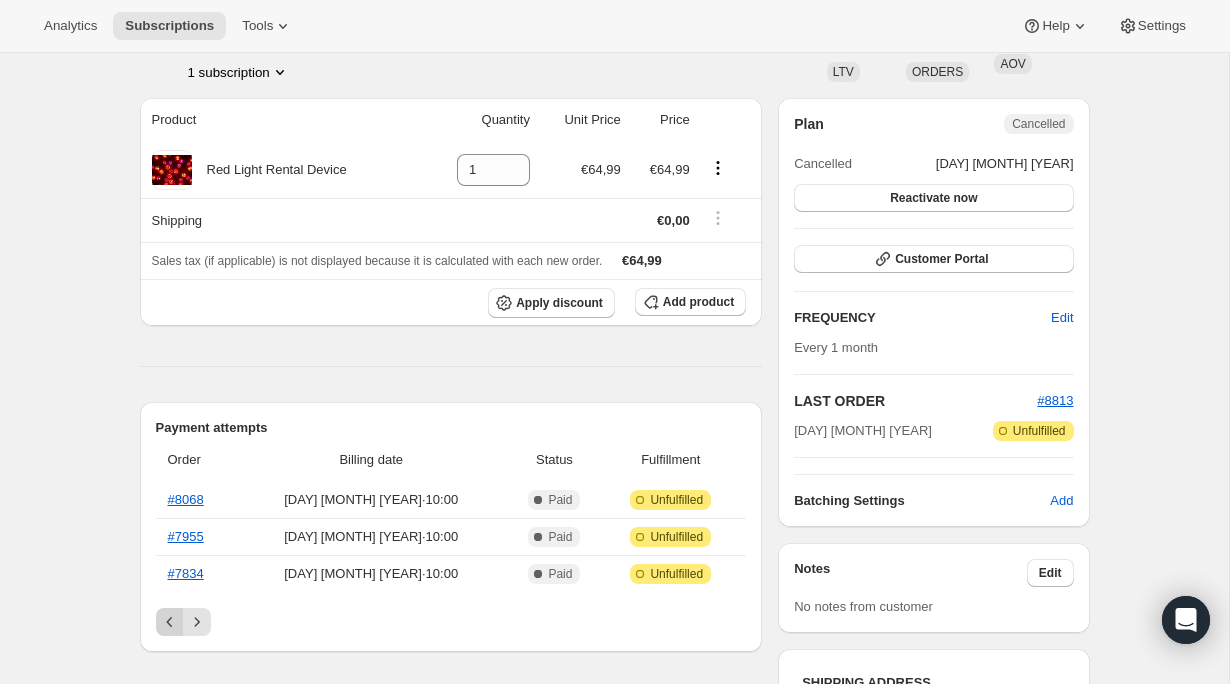 click 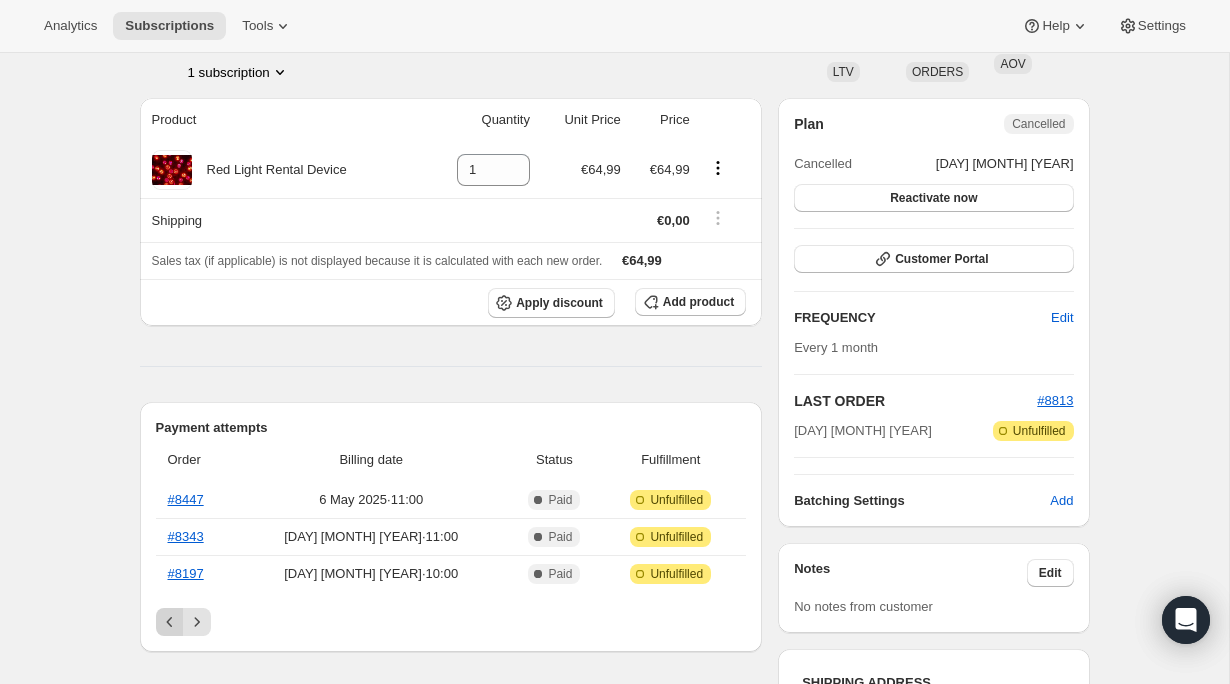 click 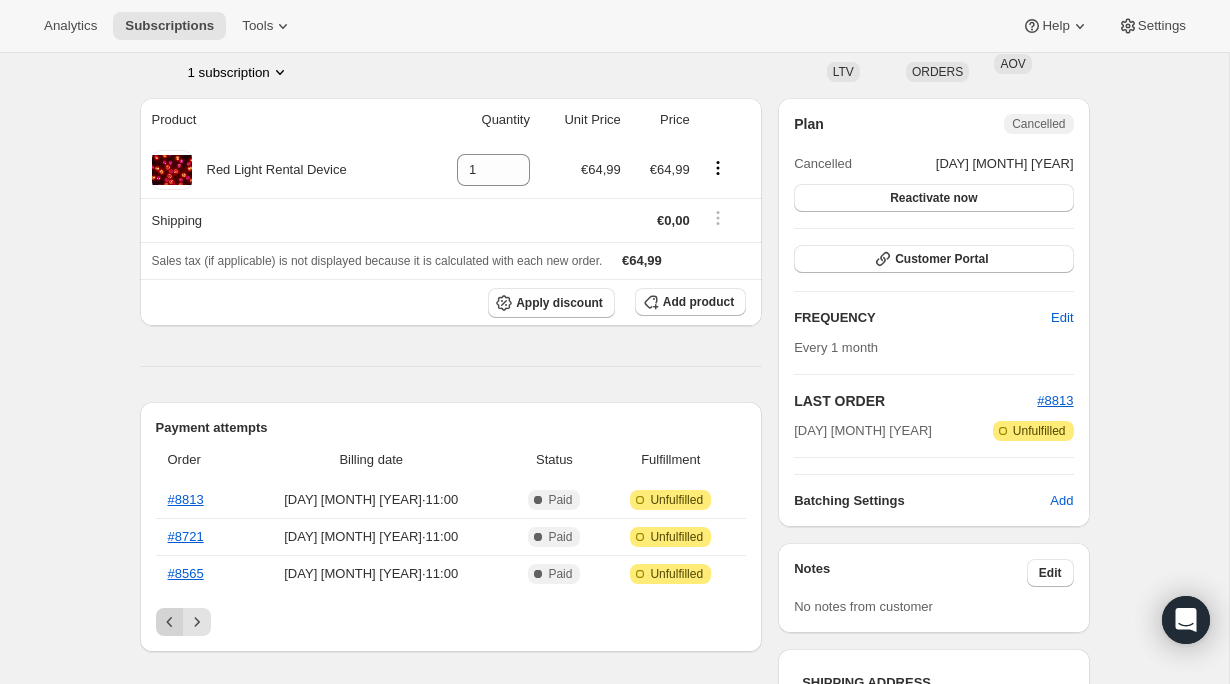 click at bounding box center [170, 622] 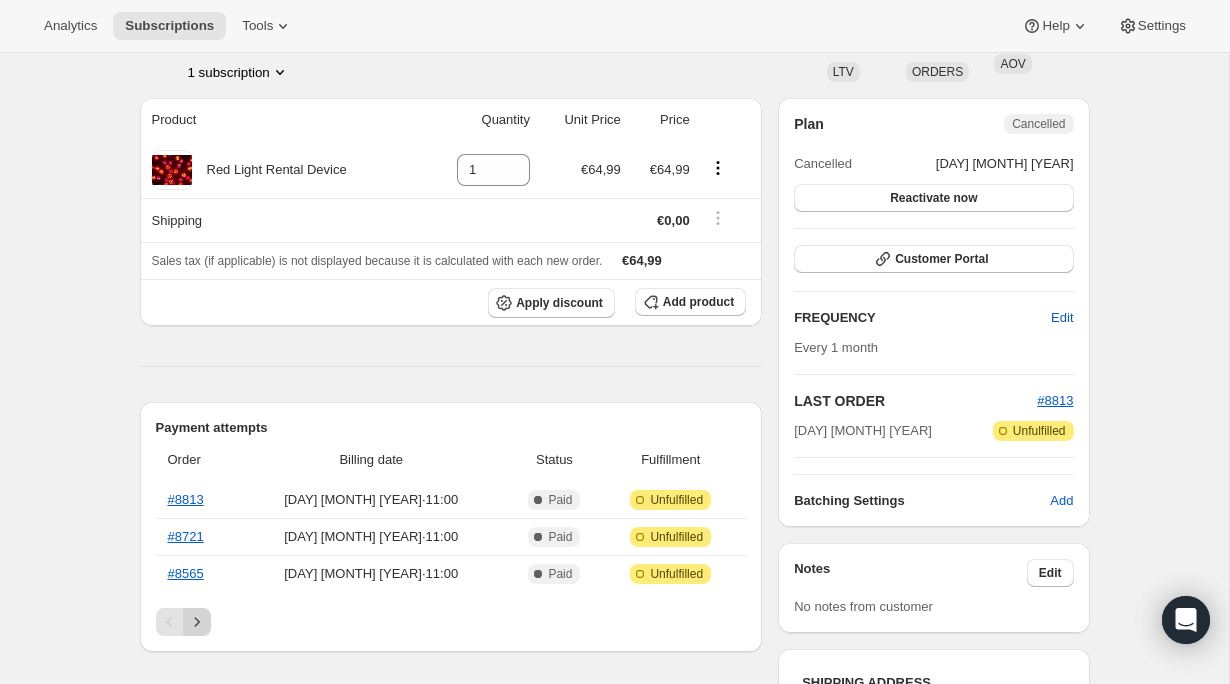 click 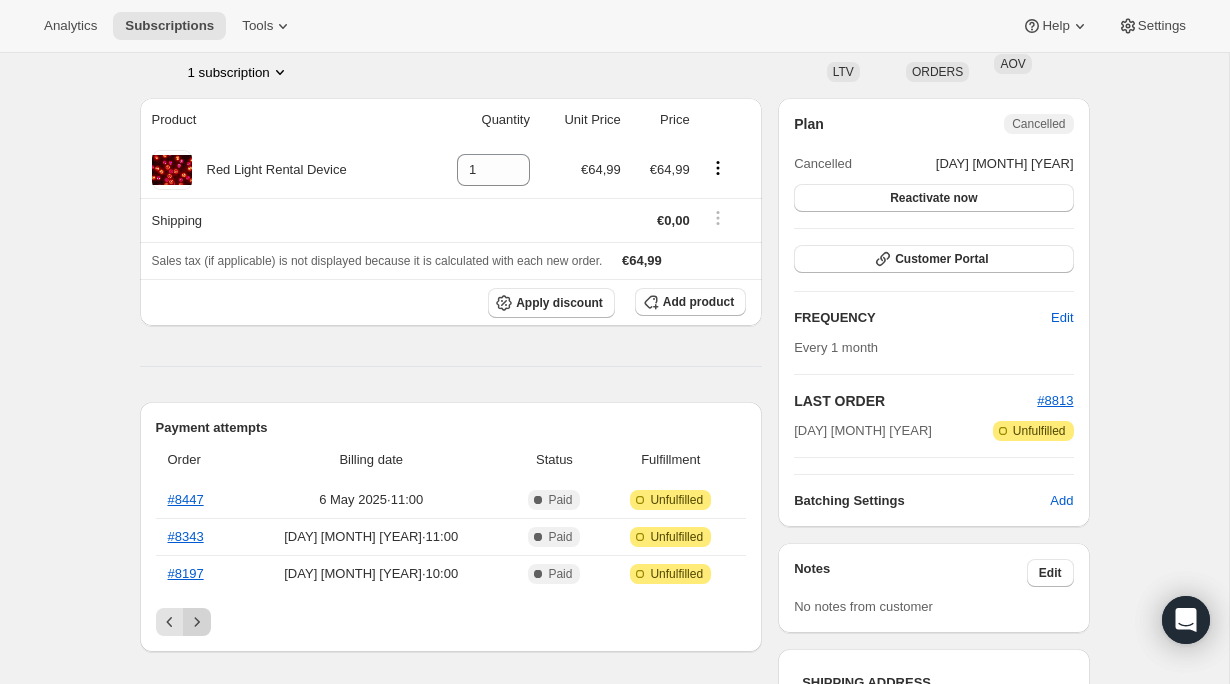 click 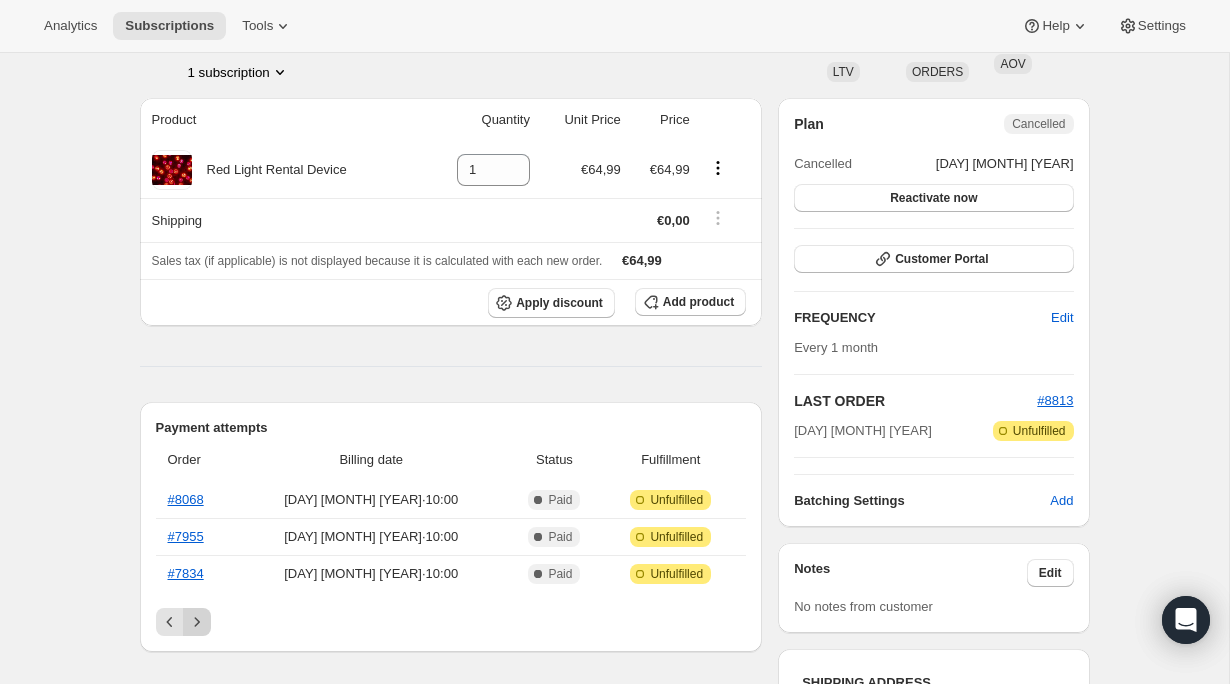 click 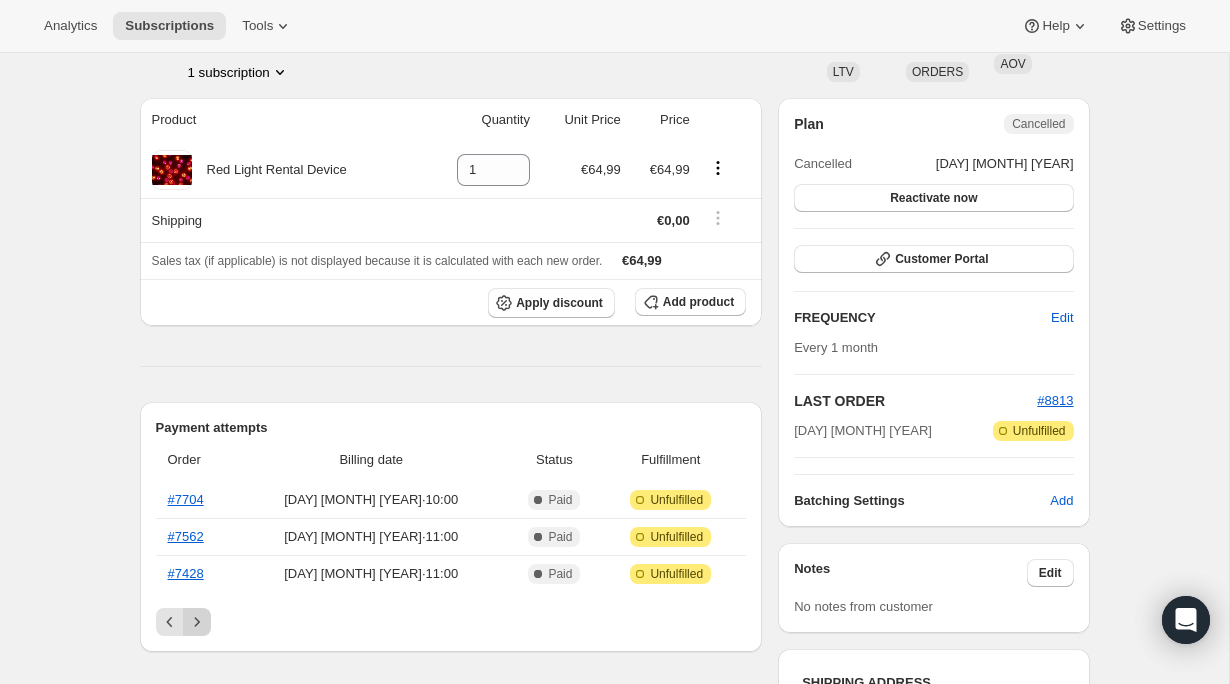 click 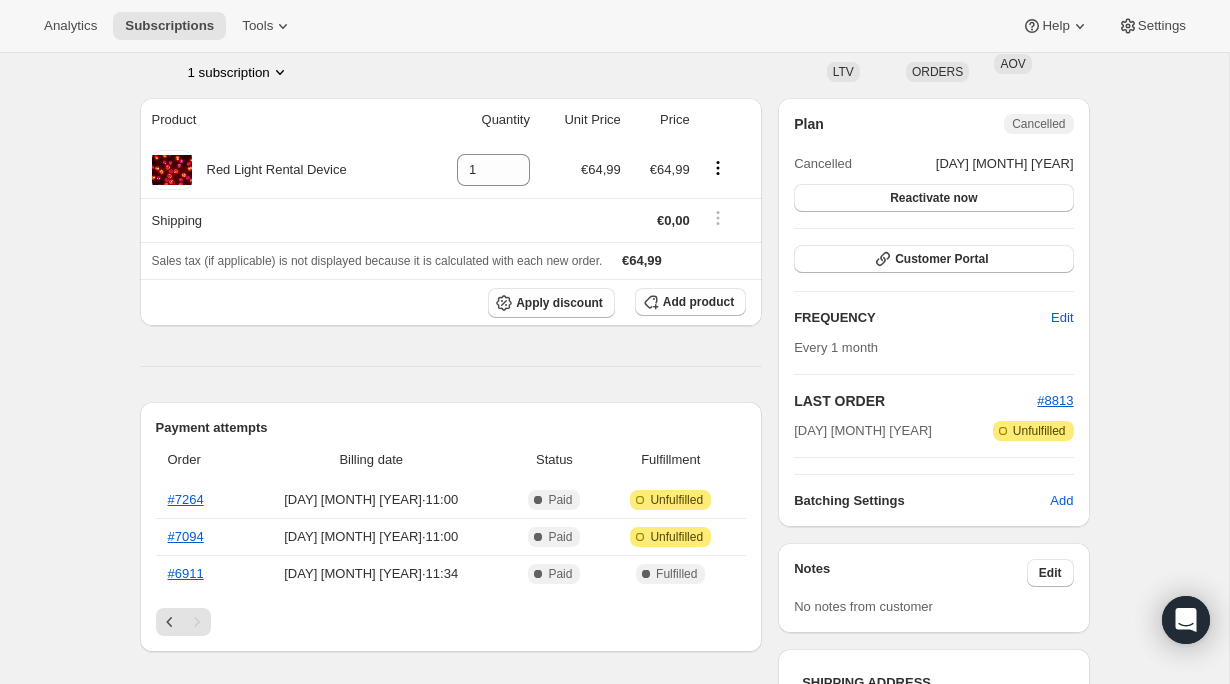 scroll, scrollTop: 0, scrollLeft: 0, axis: both 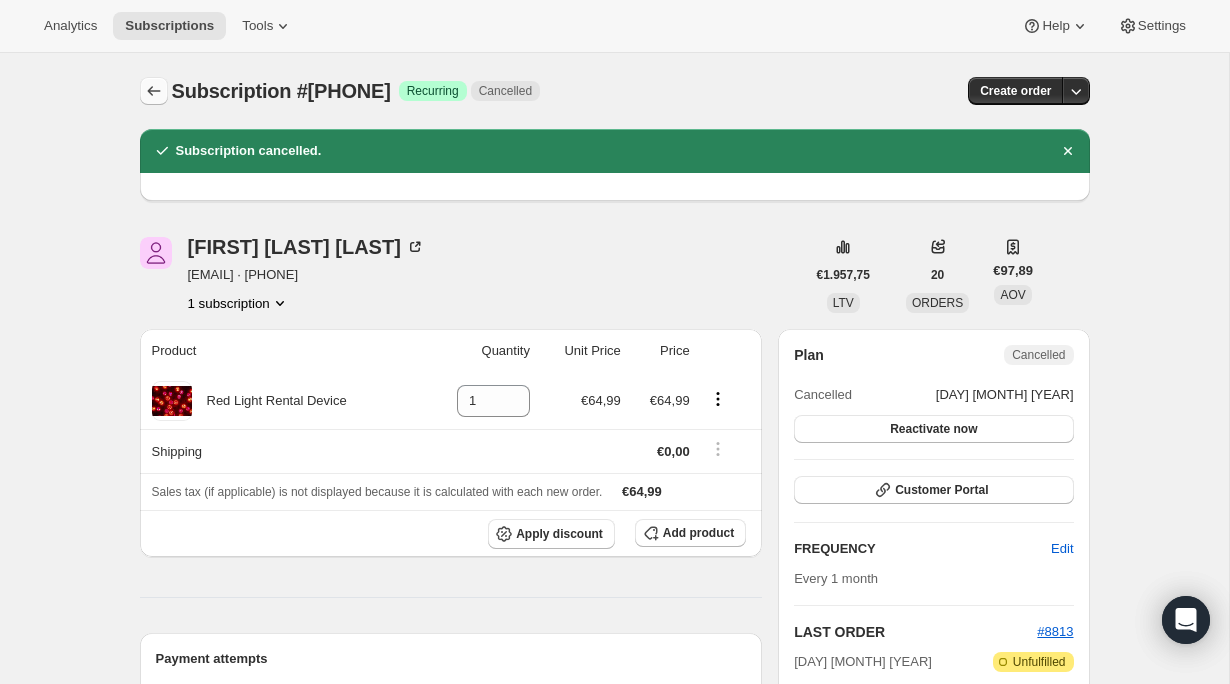 click 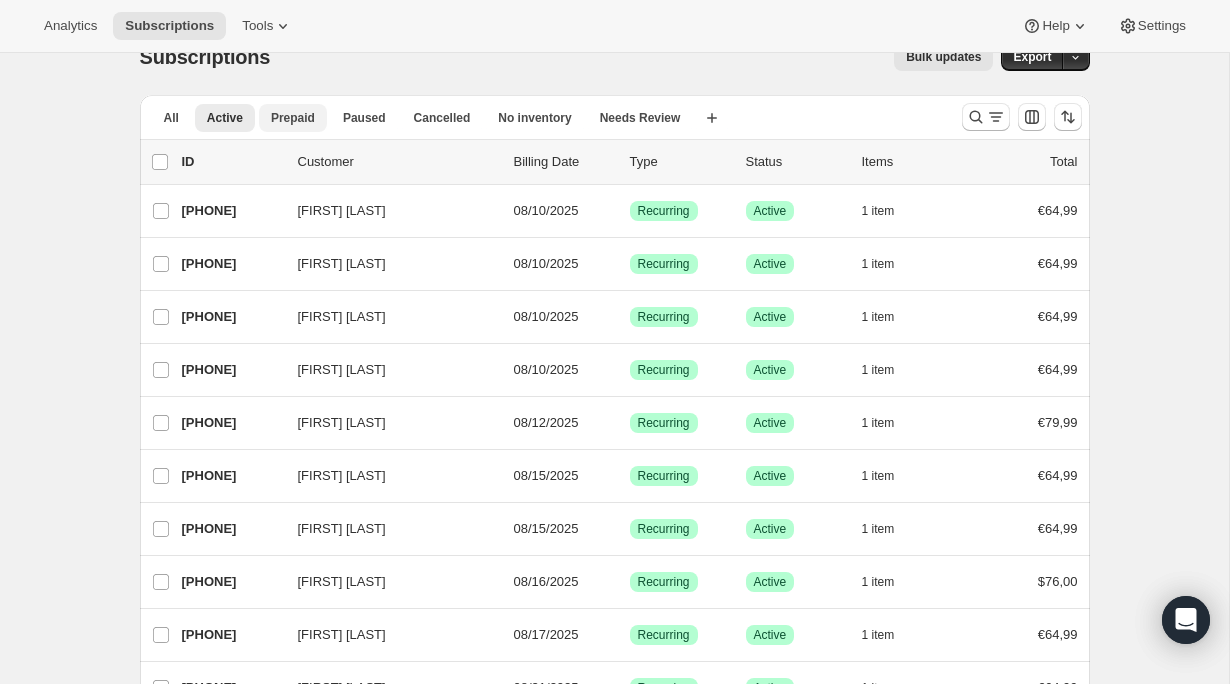 scroll, scrollTop: 0, scrollLeft: 0, axis: both 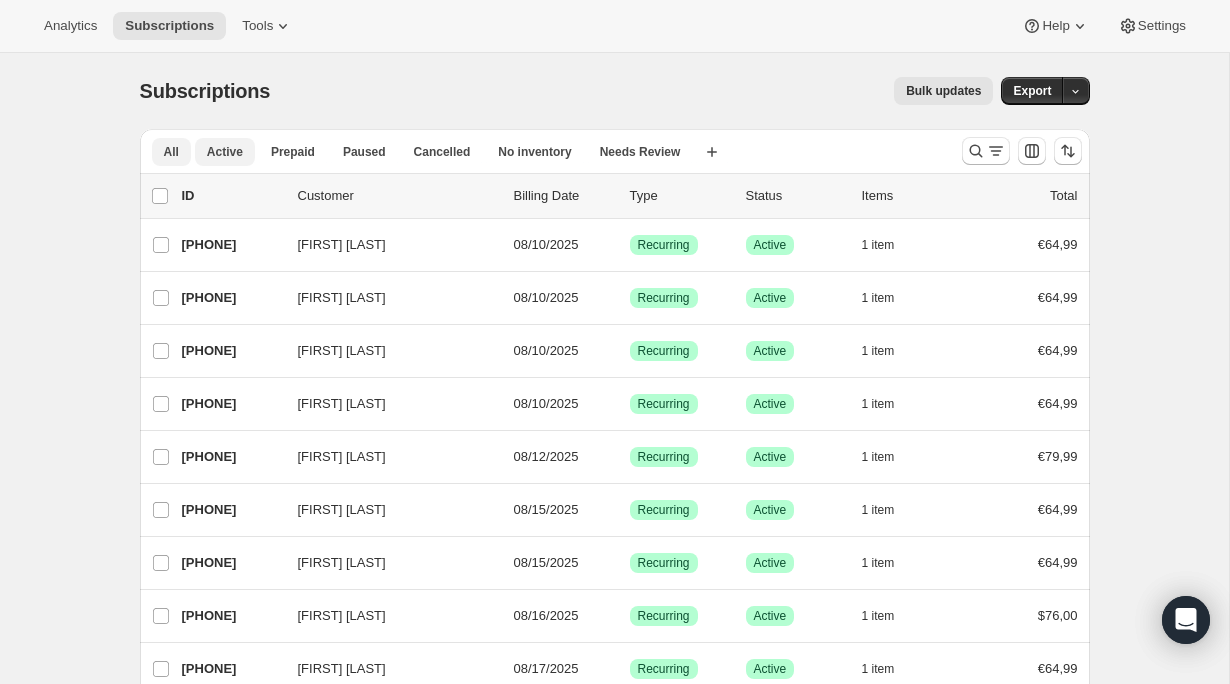 click on "All" at bounding box center [171, 152] 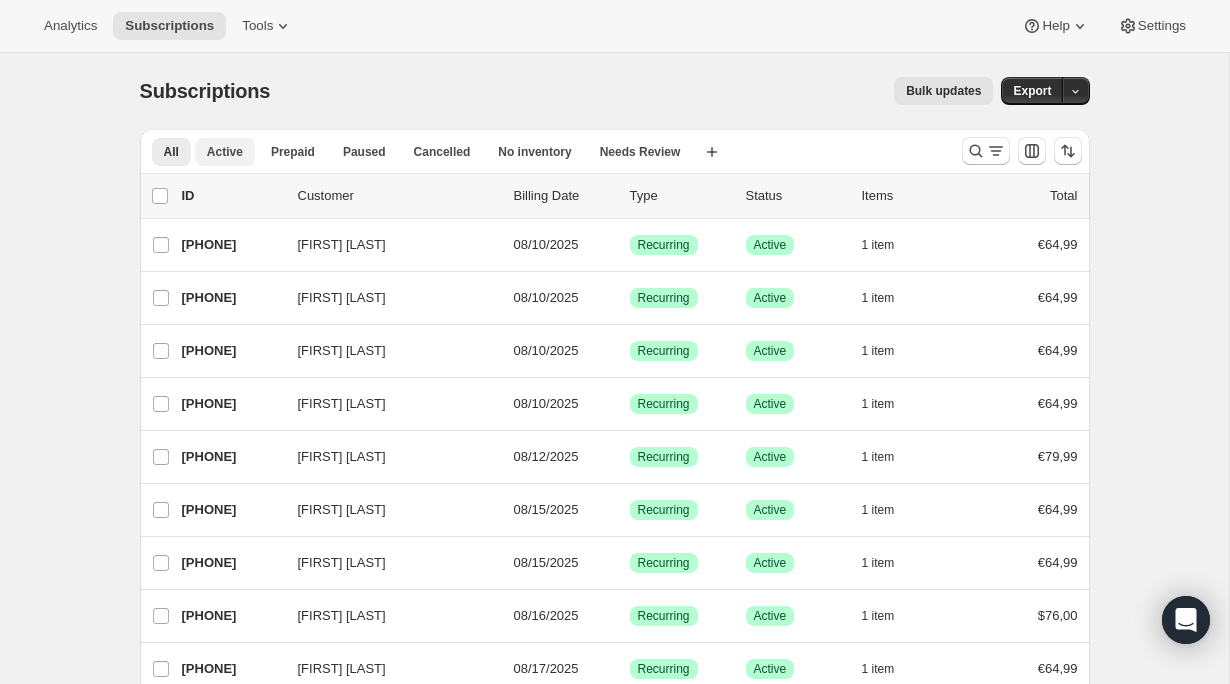 click on "Active" at bounding box center (225, 152) 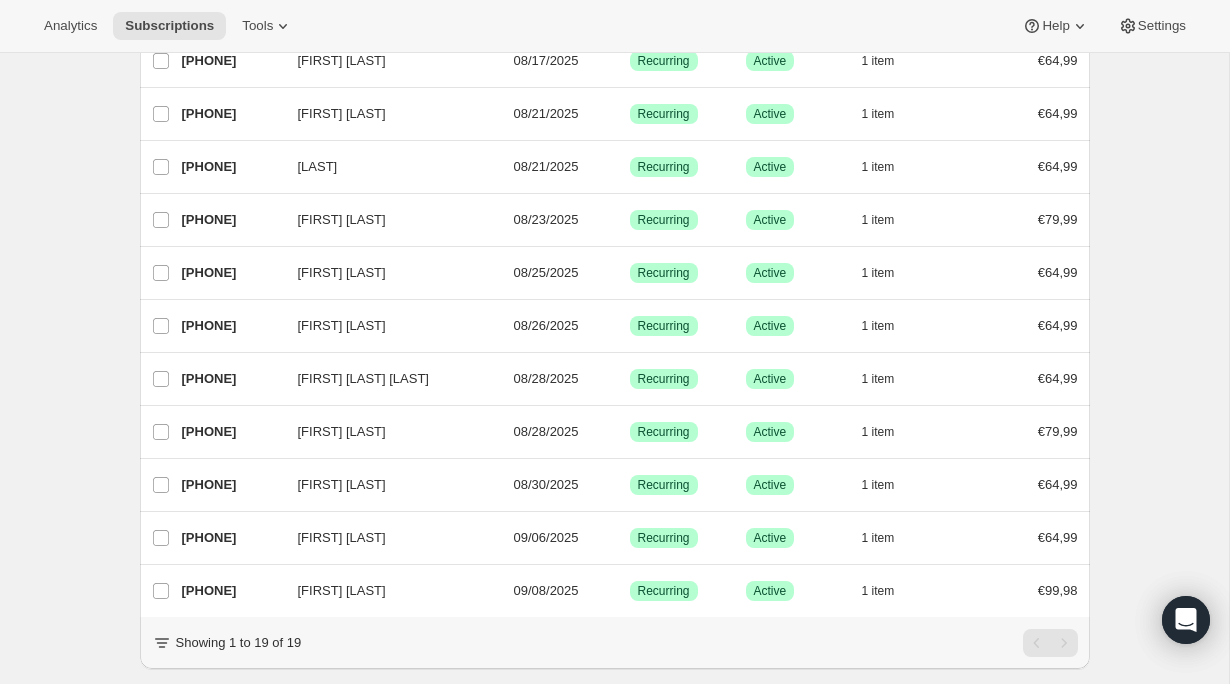 scroll, scrollTop: 625, scrollLeft: 0, axis: vertical 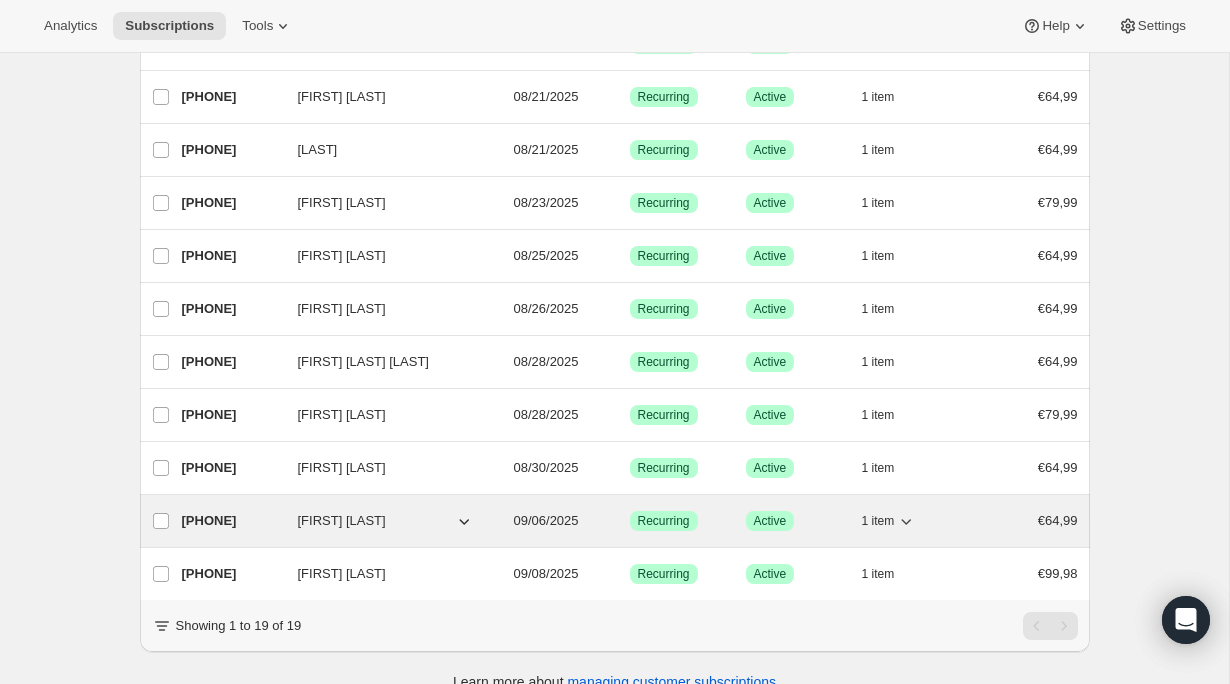click on "[PHONE]" at bounding box center (232, 521) 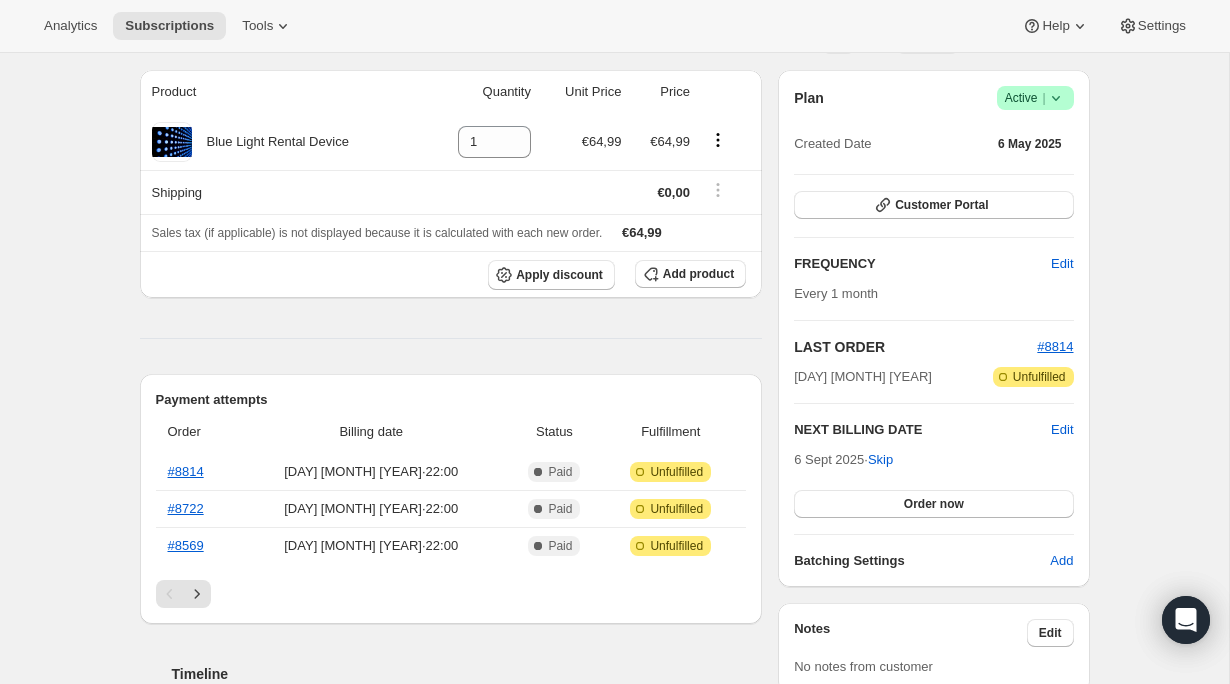scroll, scrollTop: 168, scrollLeft: 0, axis: vertical 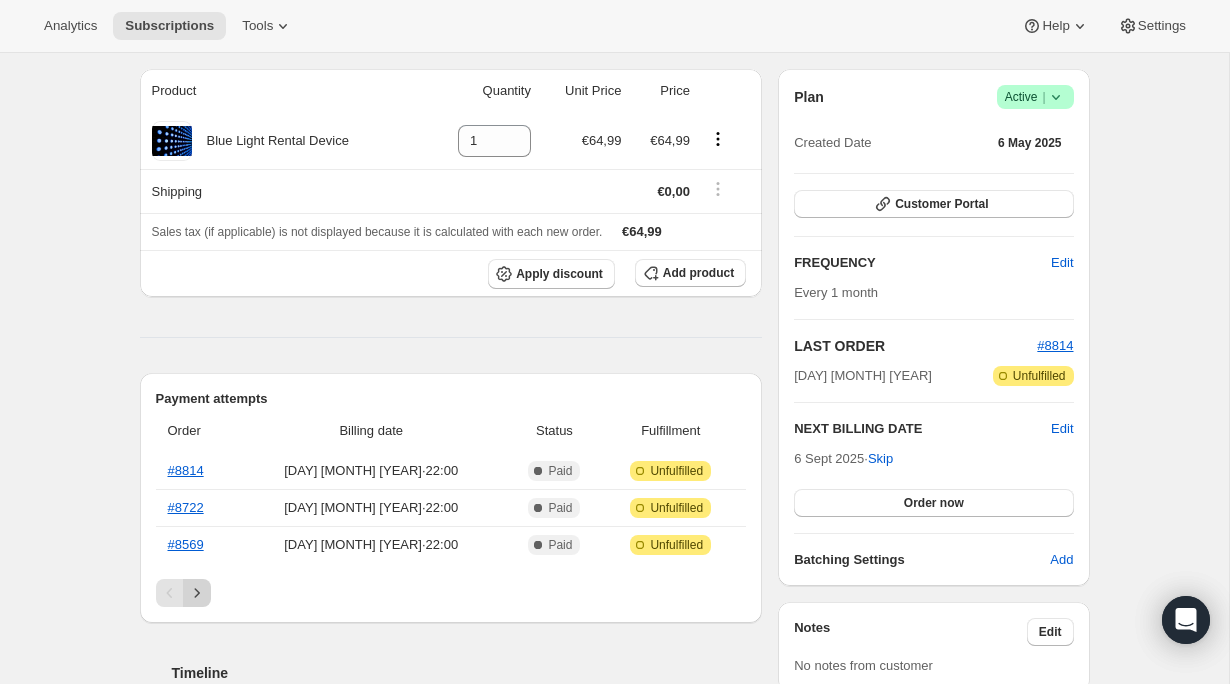 click 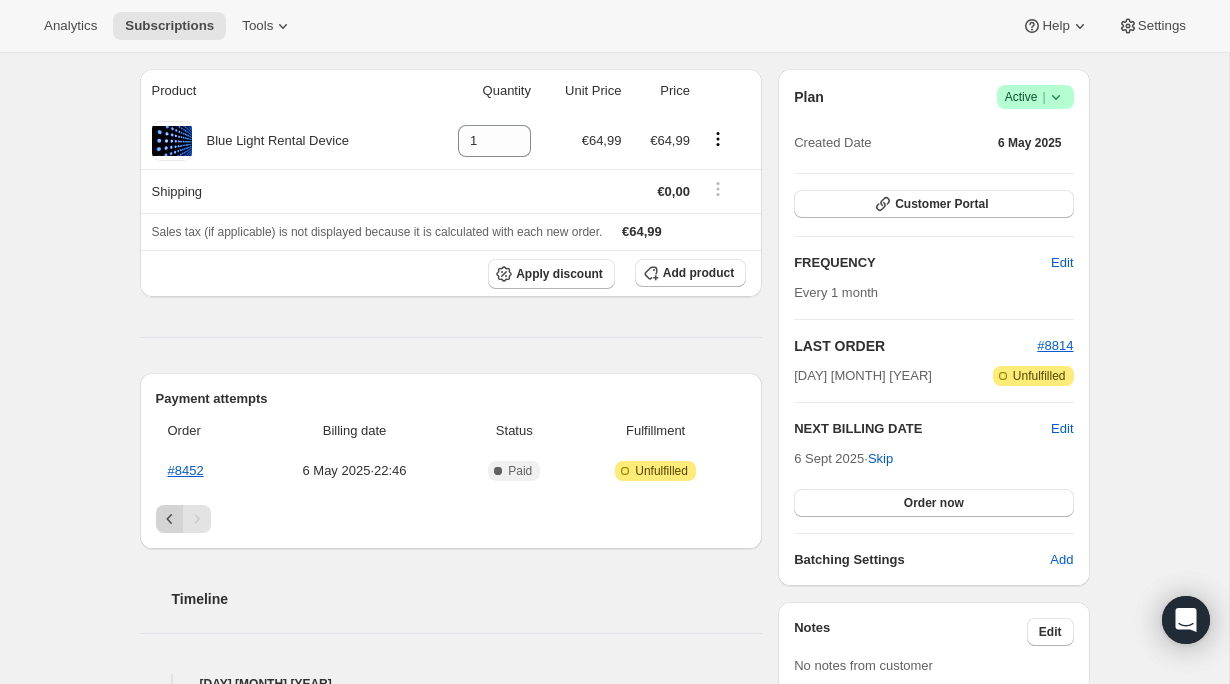 click 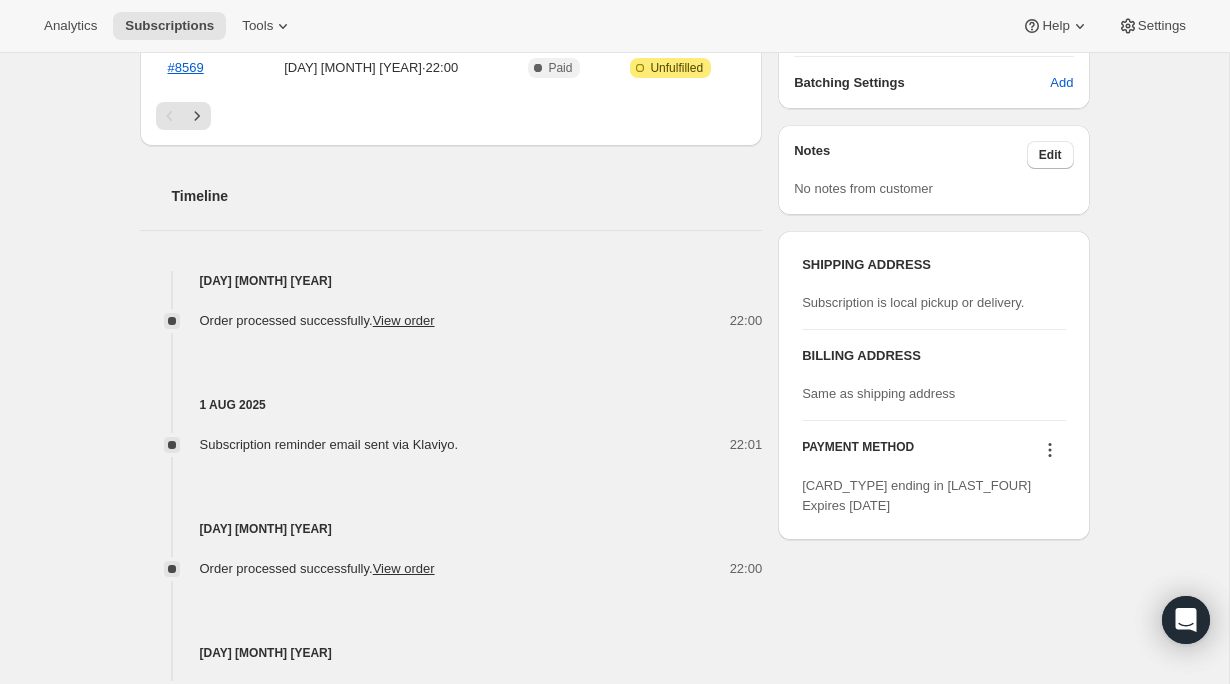scroll, scrollTop: 671, scrollLeft: 0, axis: vertical 